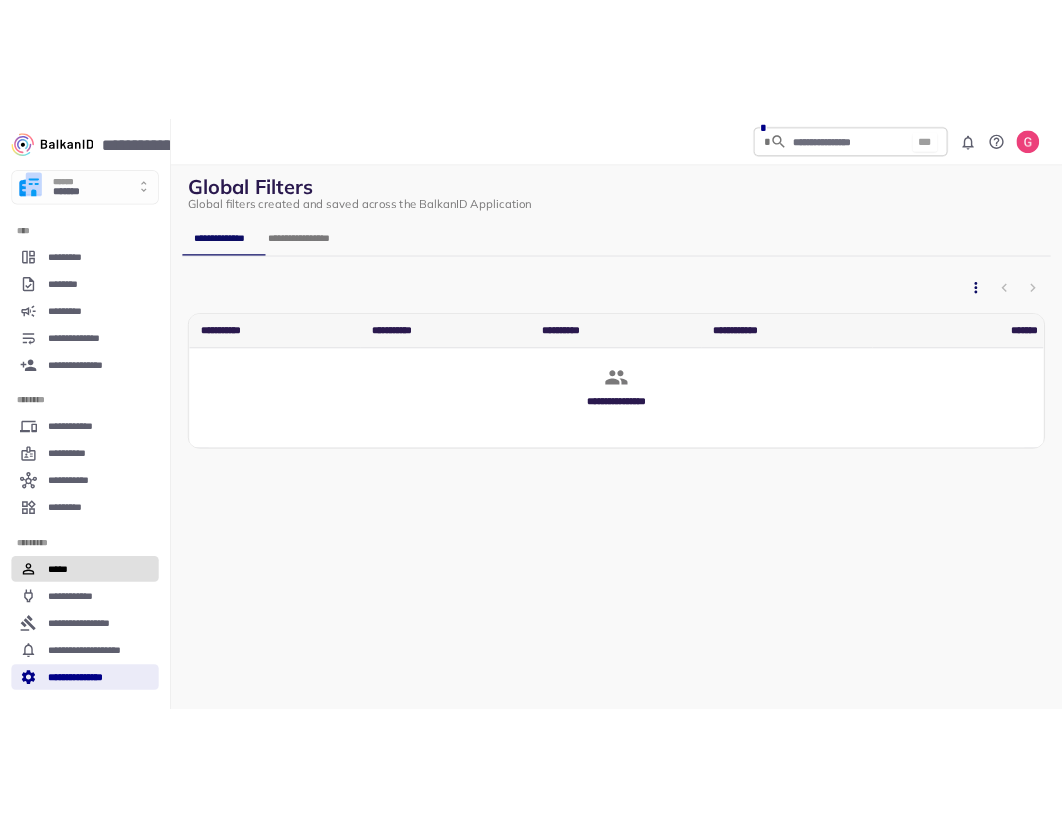 scroll, scrollTop: 0, scrollLeft: 0, axis: both 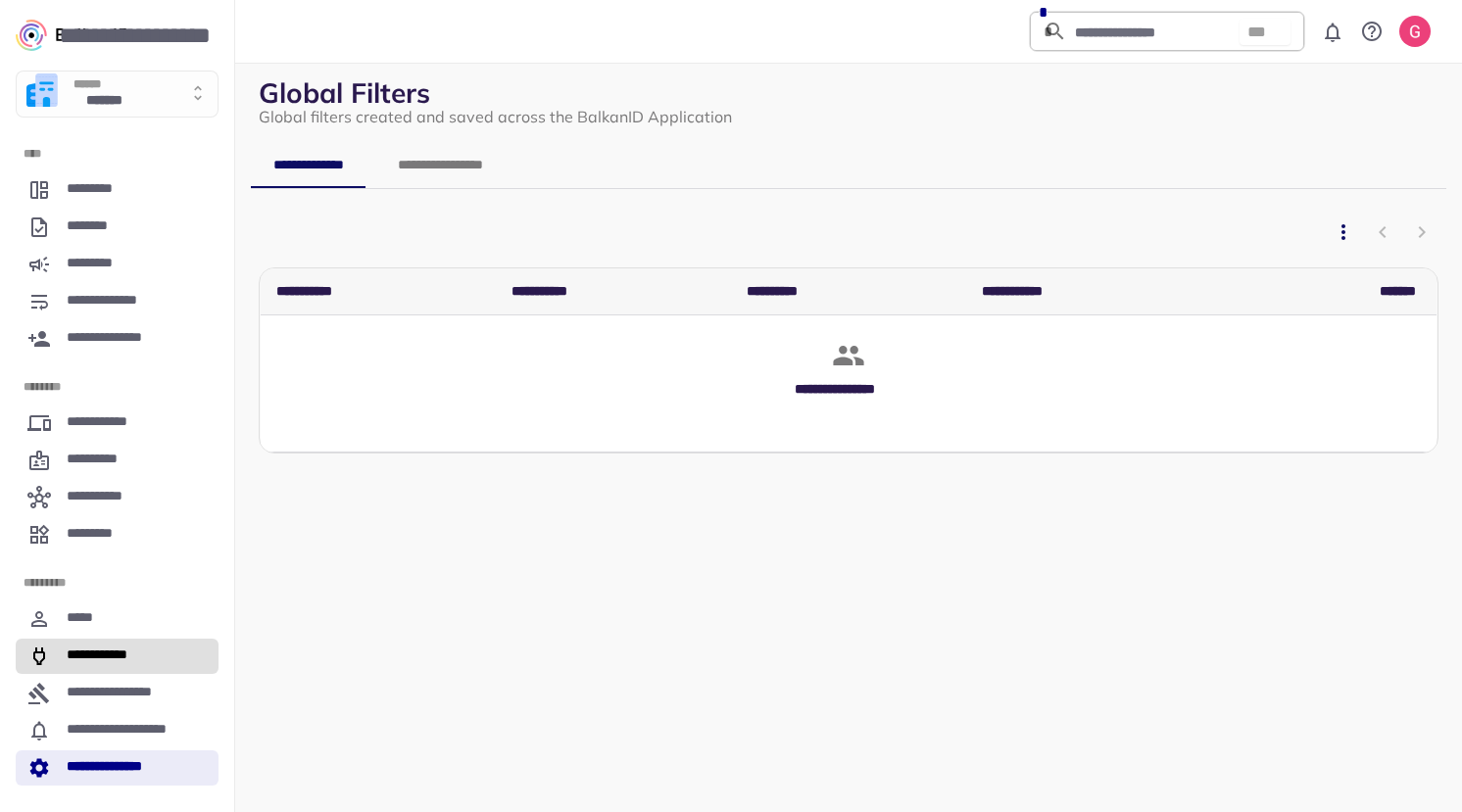 click on "**********" at bounding box center (103, 656) 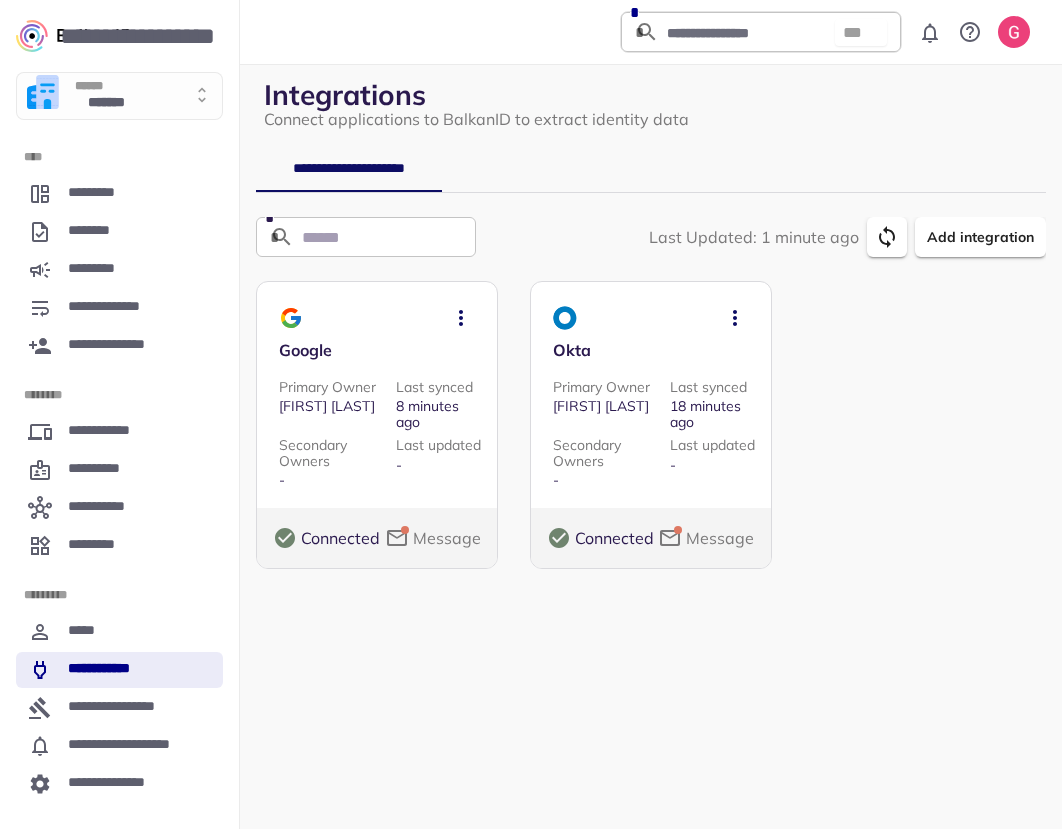 click 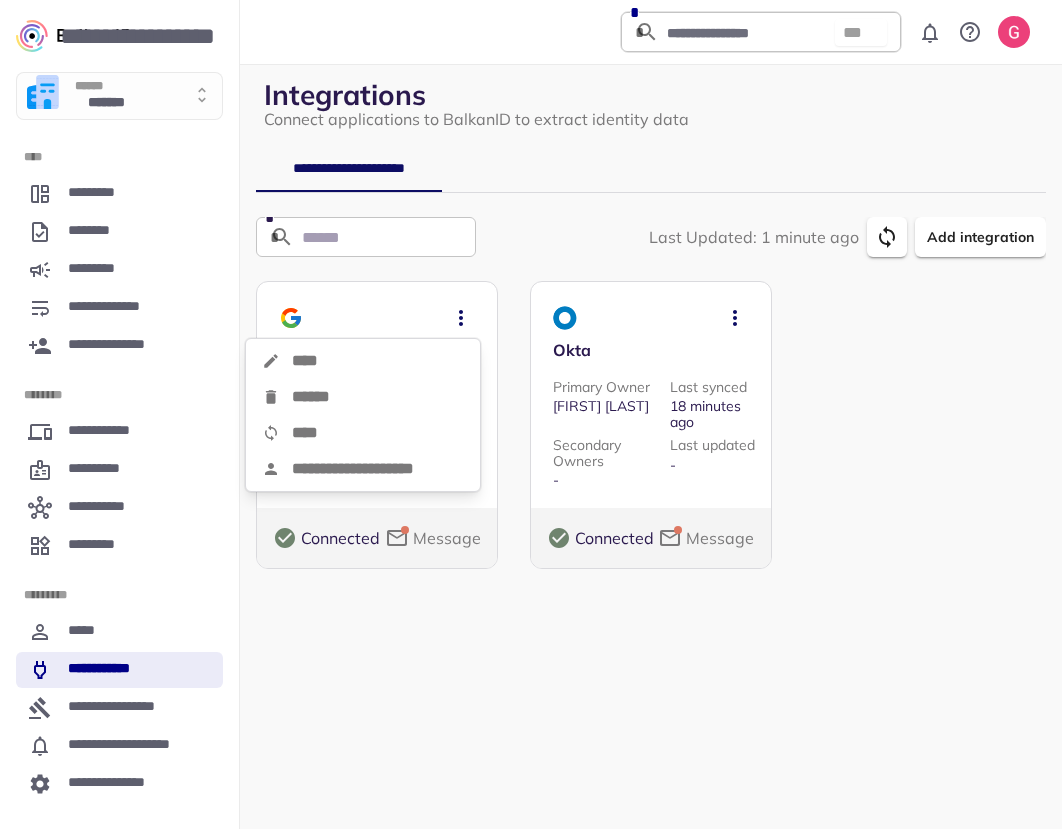 click on "****" at bounding box center [363, 361] 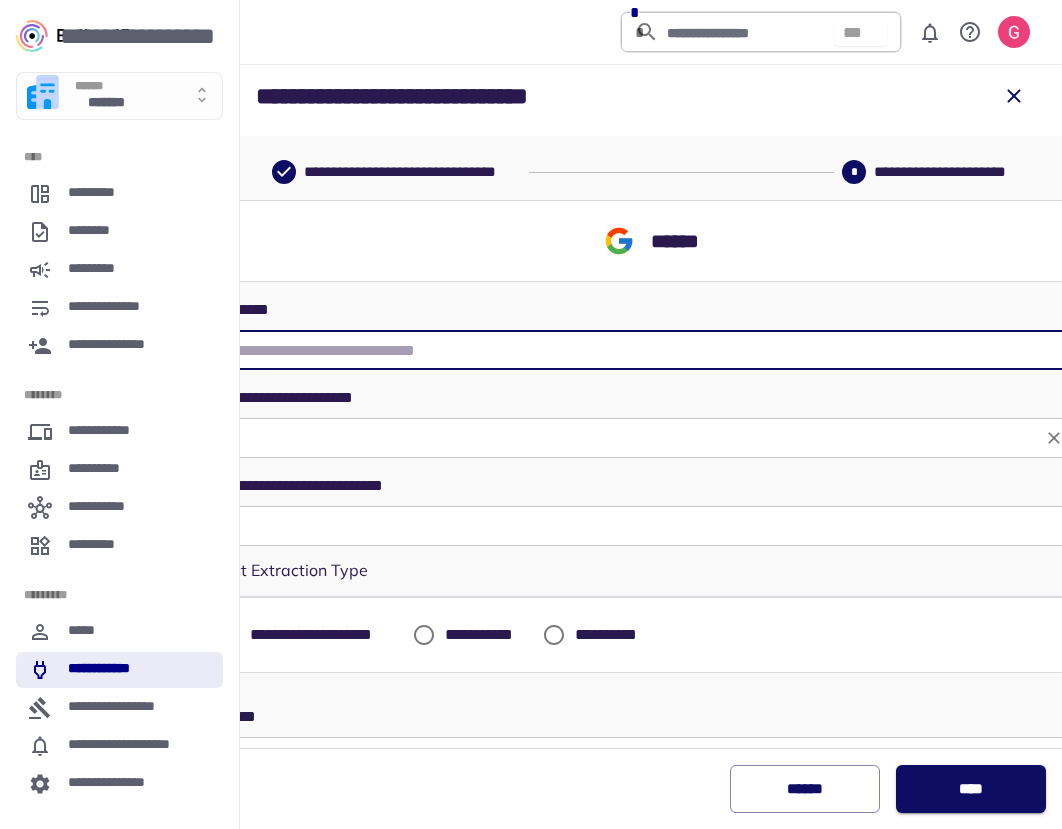 type on "**********" 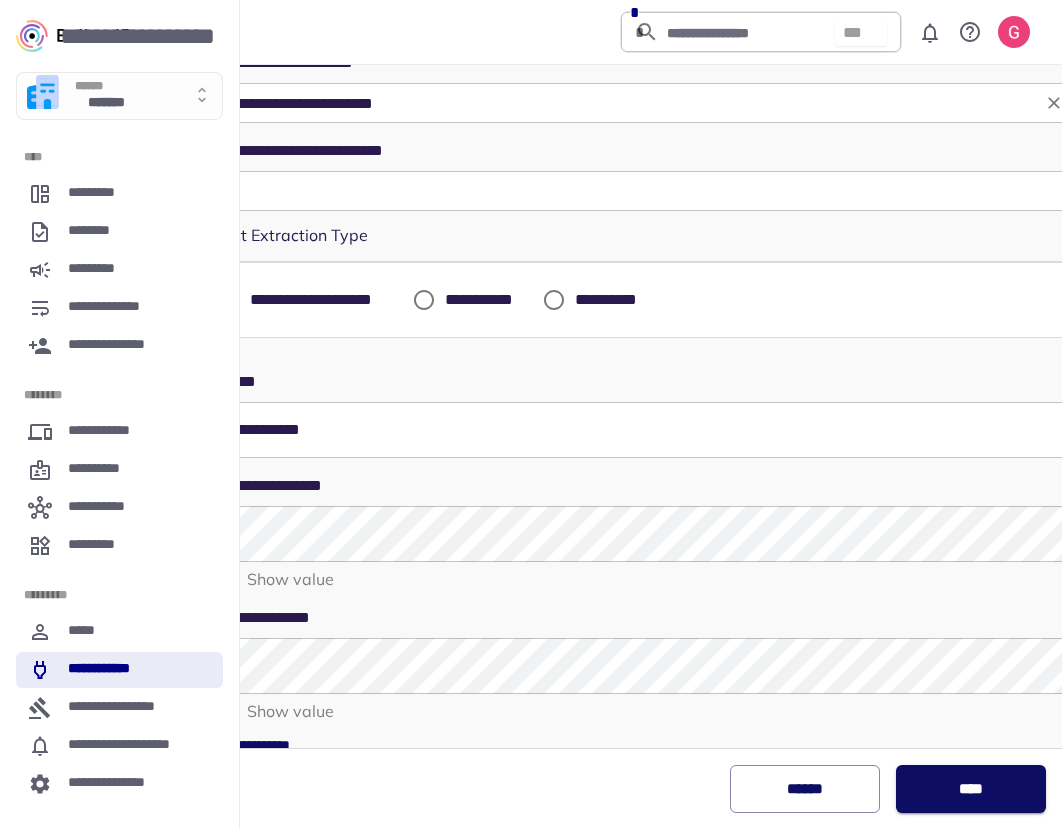scroll, scrollTop: 380, scrollLeft: 0, axis: vertical 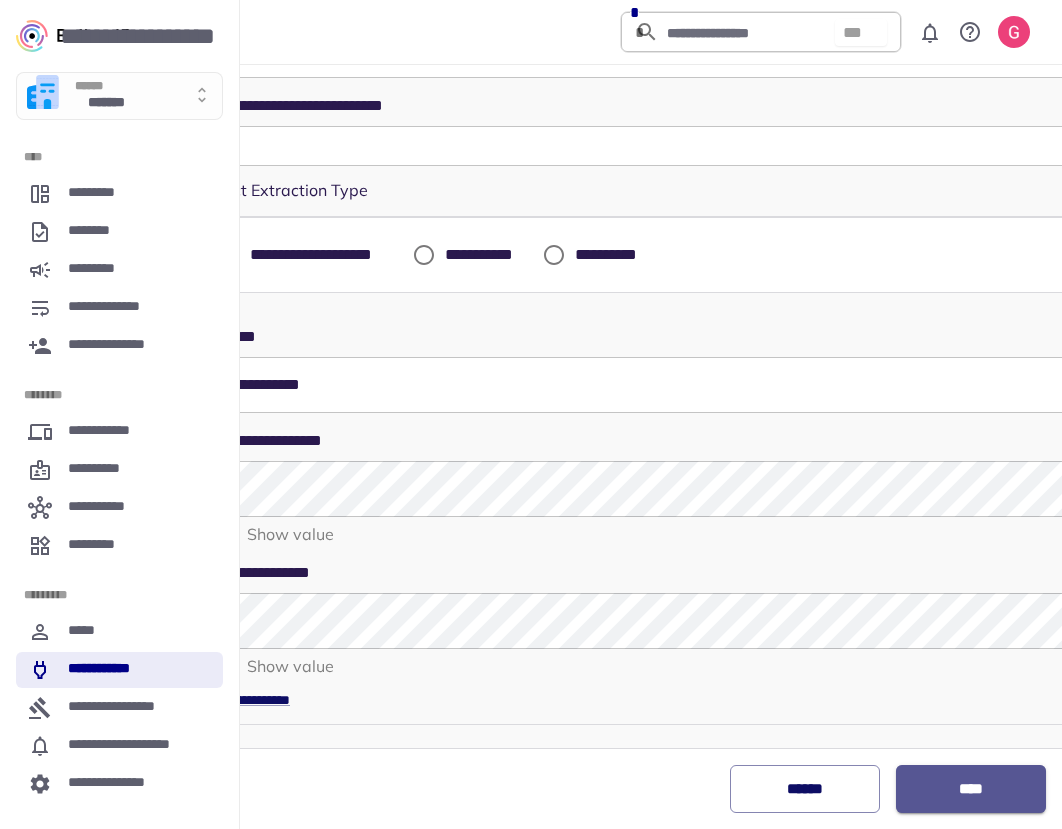 click on "****" at bounding box center [971, 789] 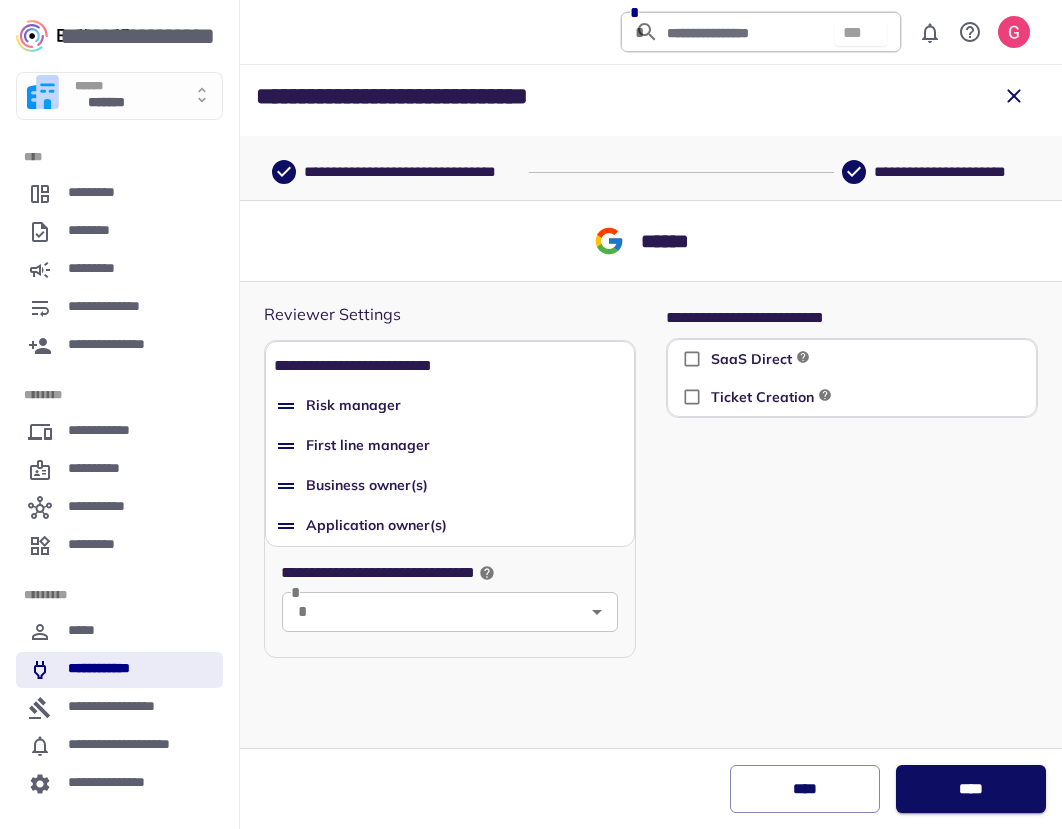 click on "SaaS Direct" at bounding box center [762, 359] 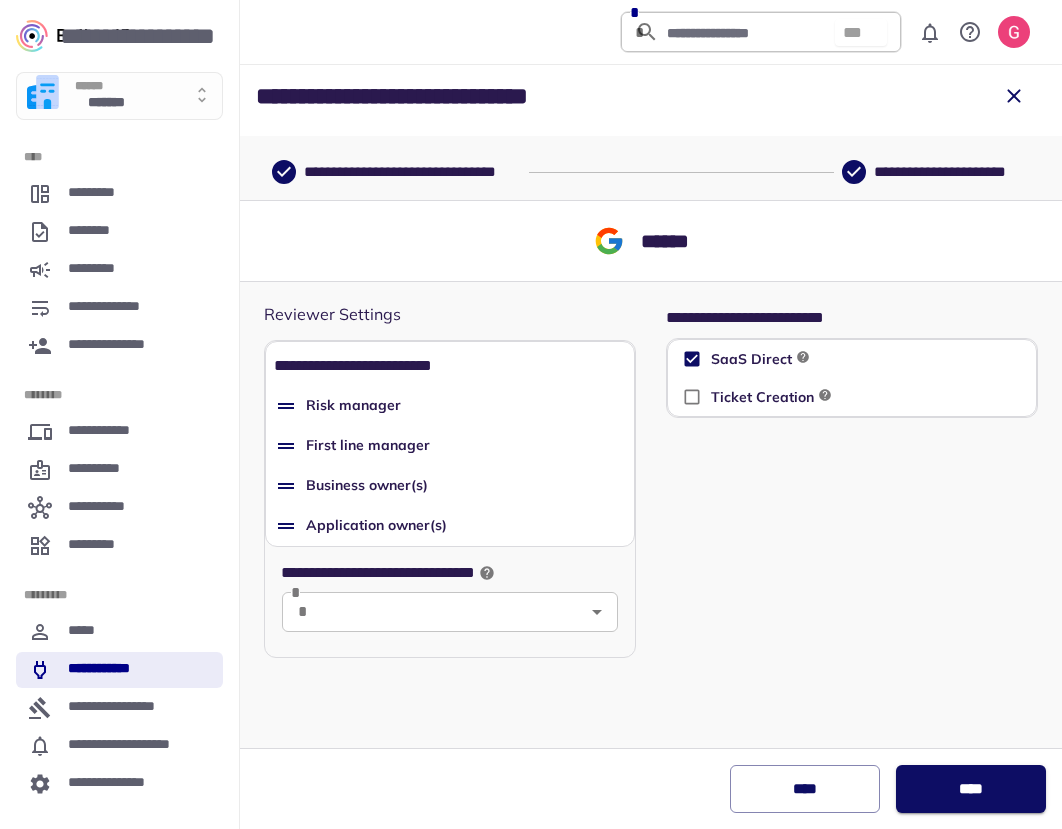 click on "****" at bounding box center [970, 789] 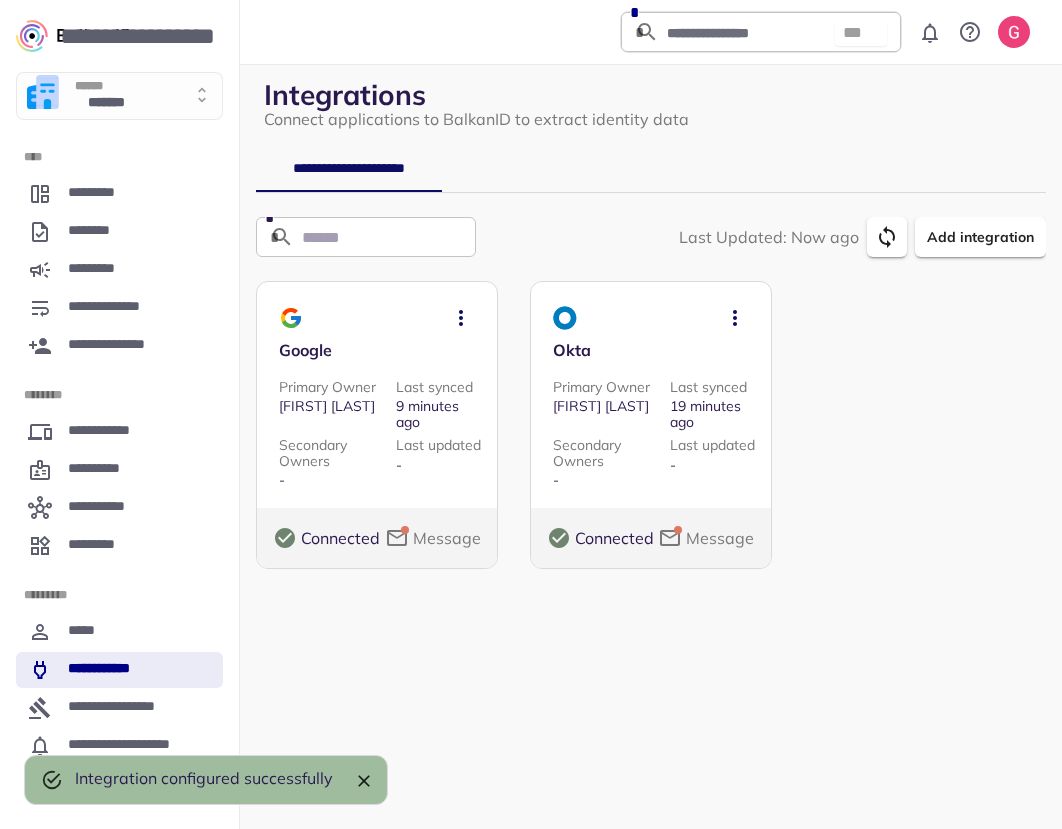 click 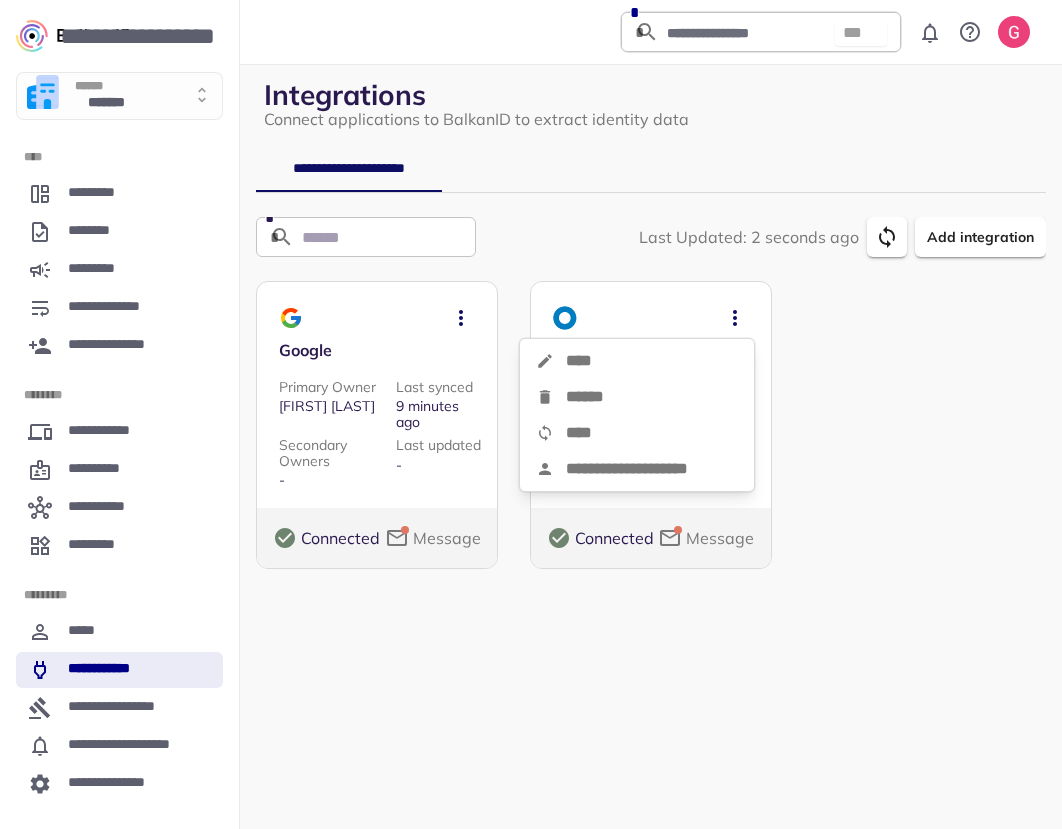 click on "****" at bounding box center (637, 361) 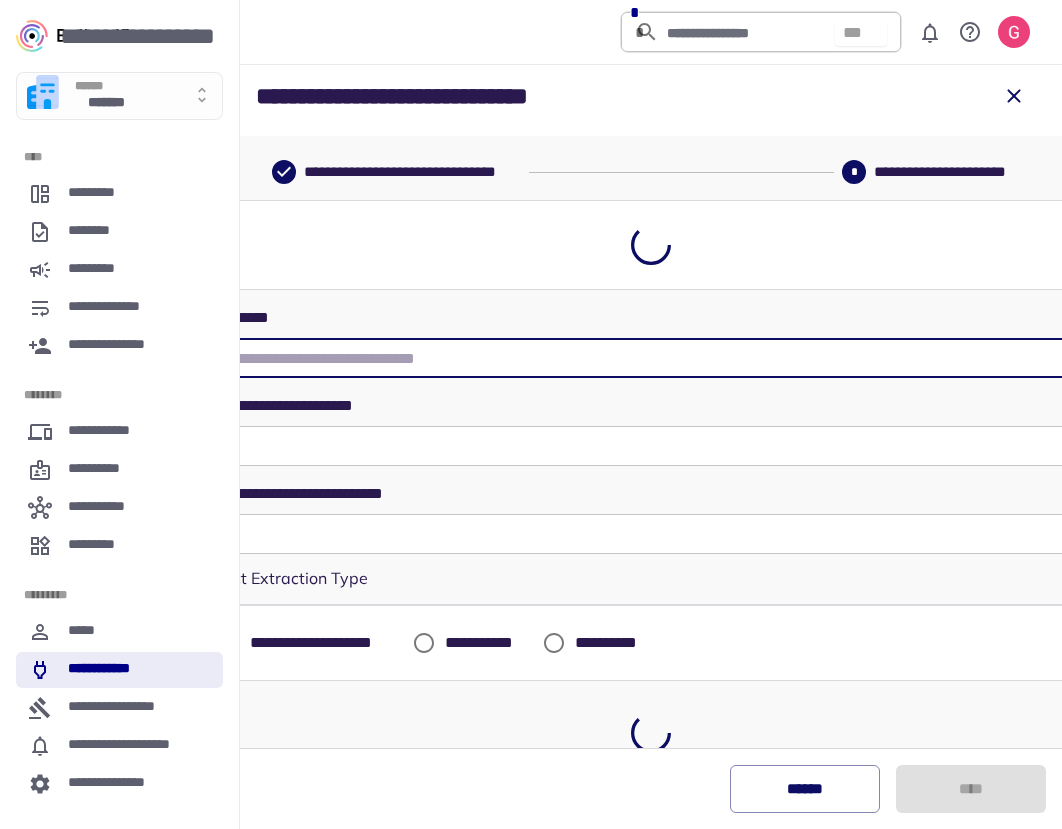 type on "**********" 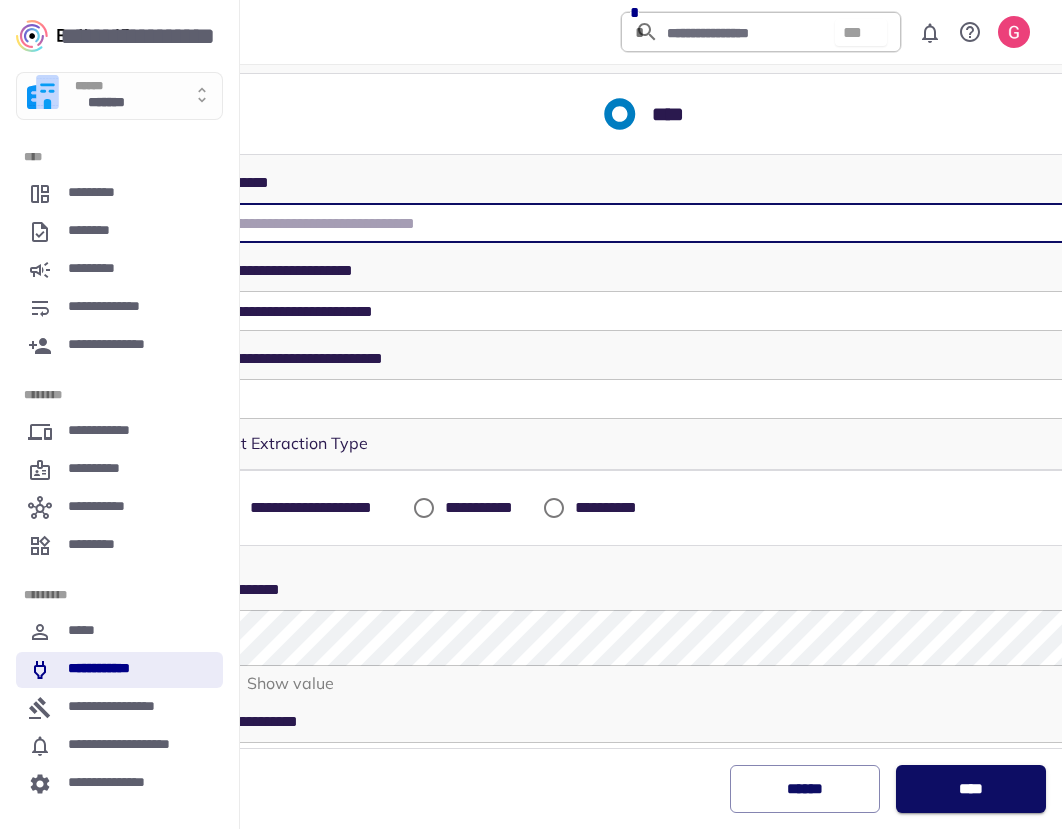 scroll, scrollTop: 248, scrollLeft: 0, axis: vertical 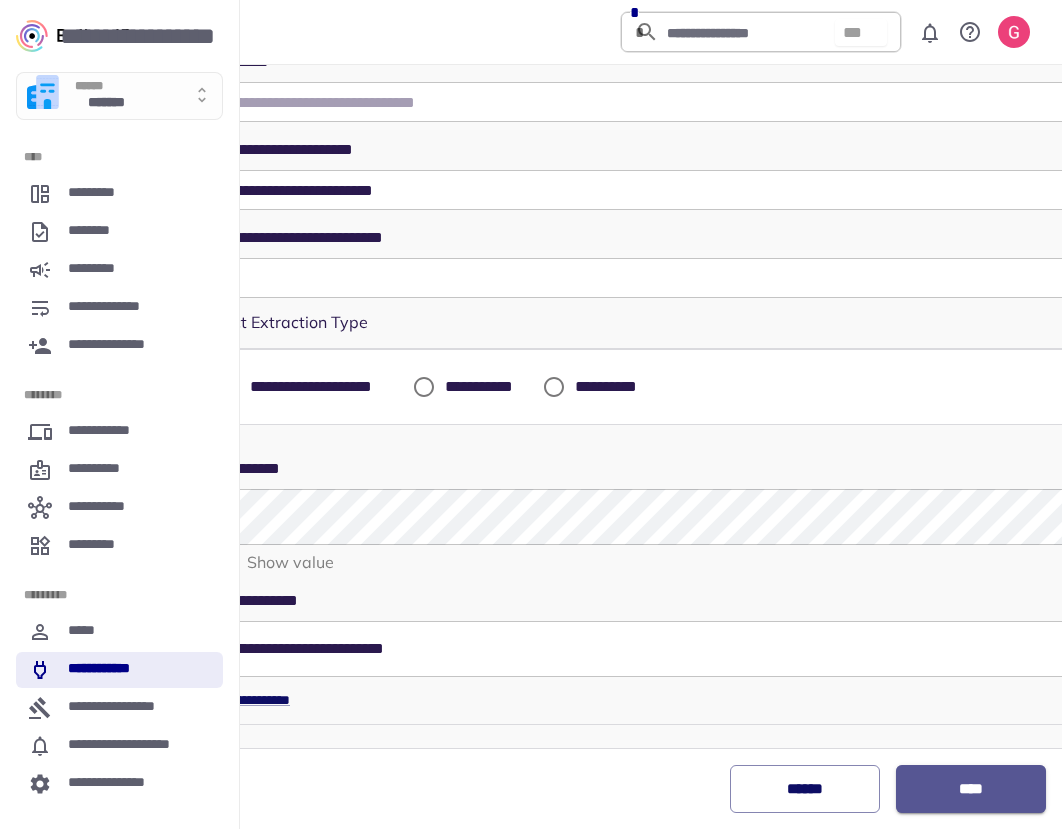 click on "****" at bounding box center [971, 789] 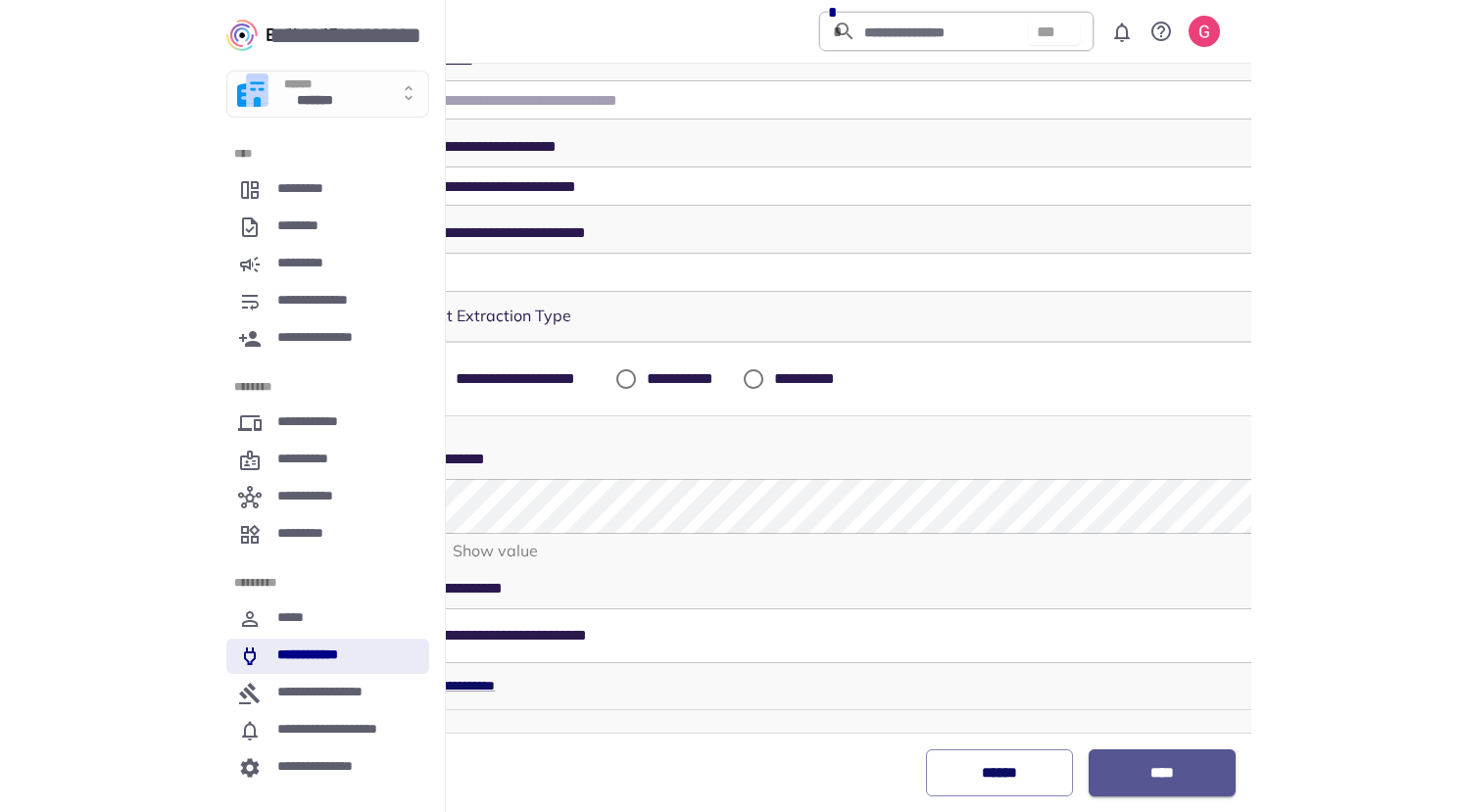 scroll, scrollTop: 0, scrollLeft: 0, axis: both 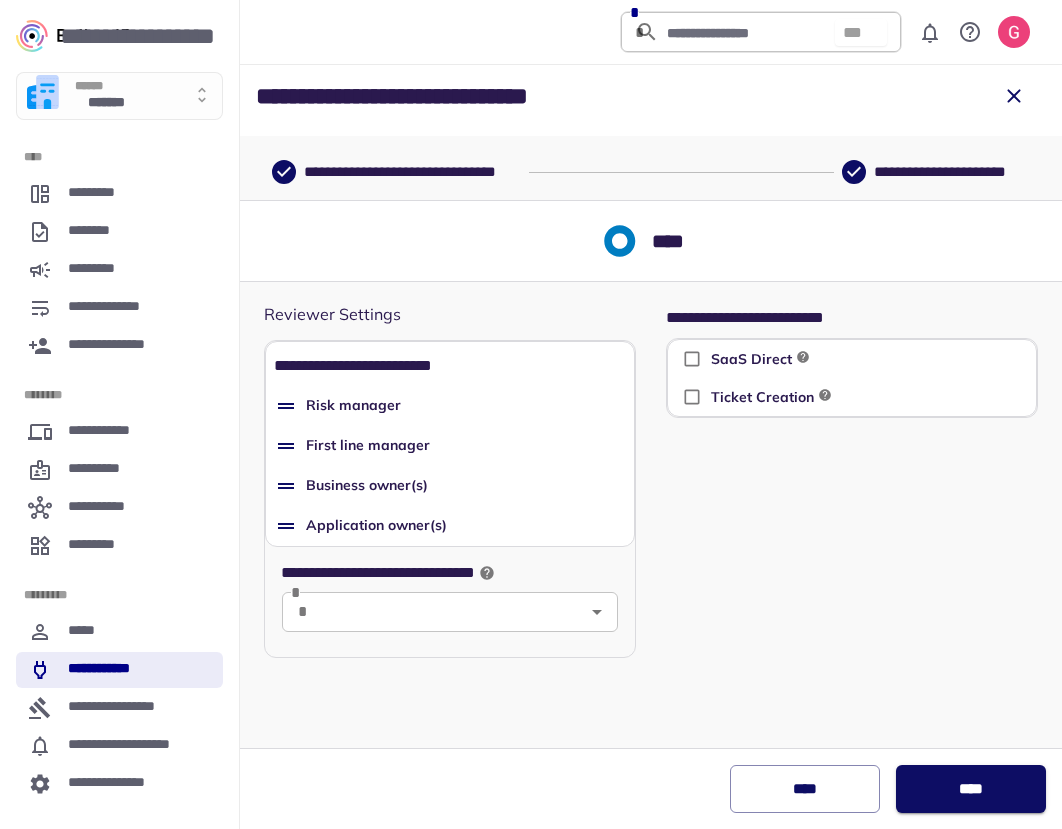 click on "SaaS Direct" at bounding box center [762, 359] 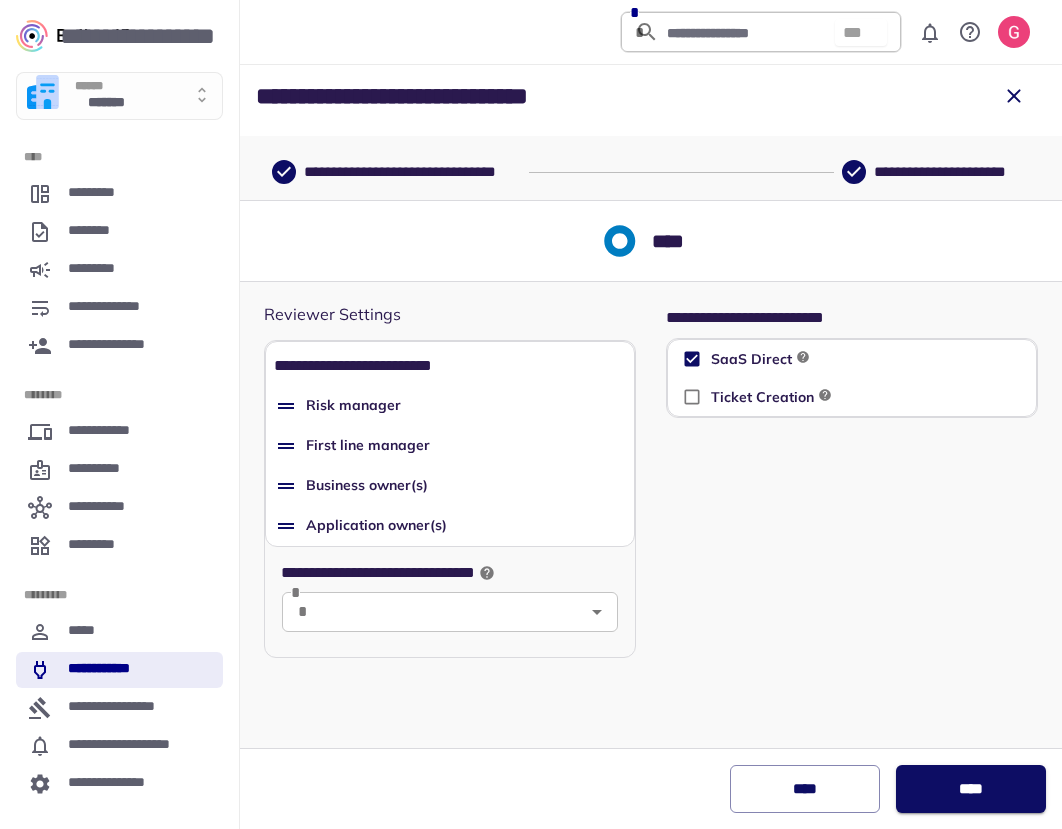 click on "****" at bounding box center [971, 789] 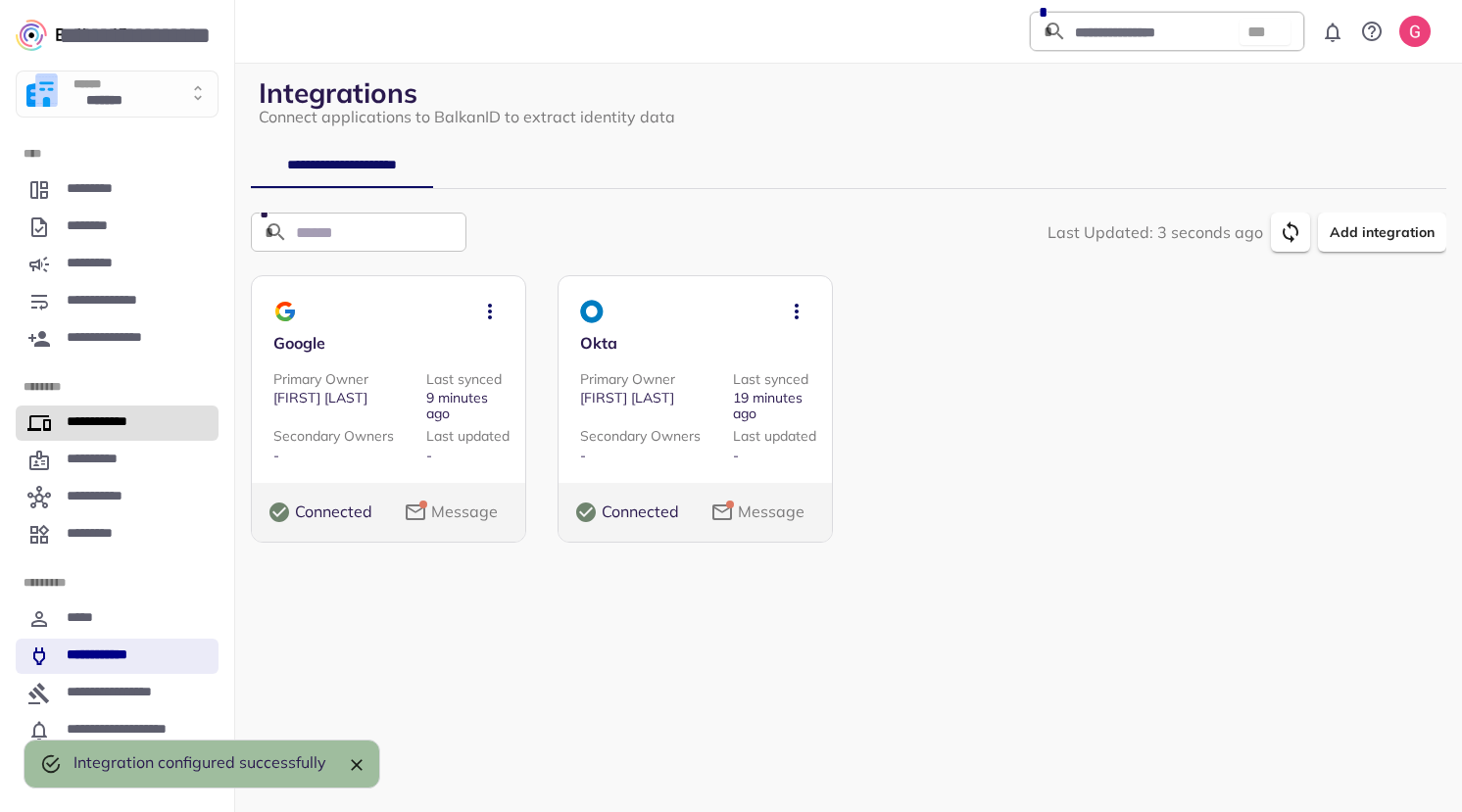 click on "**********" at bounding box center [117, 423] 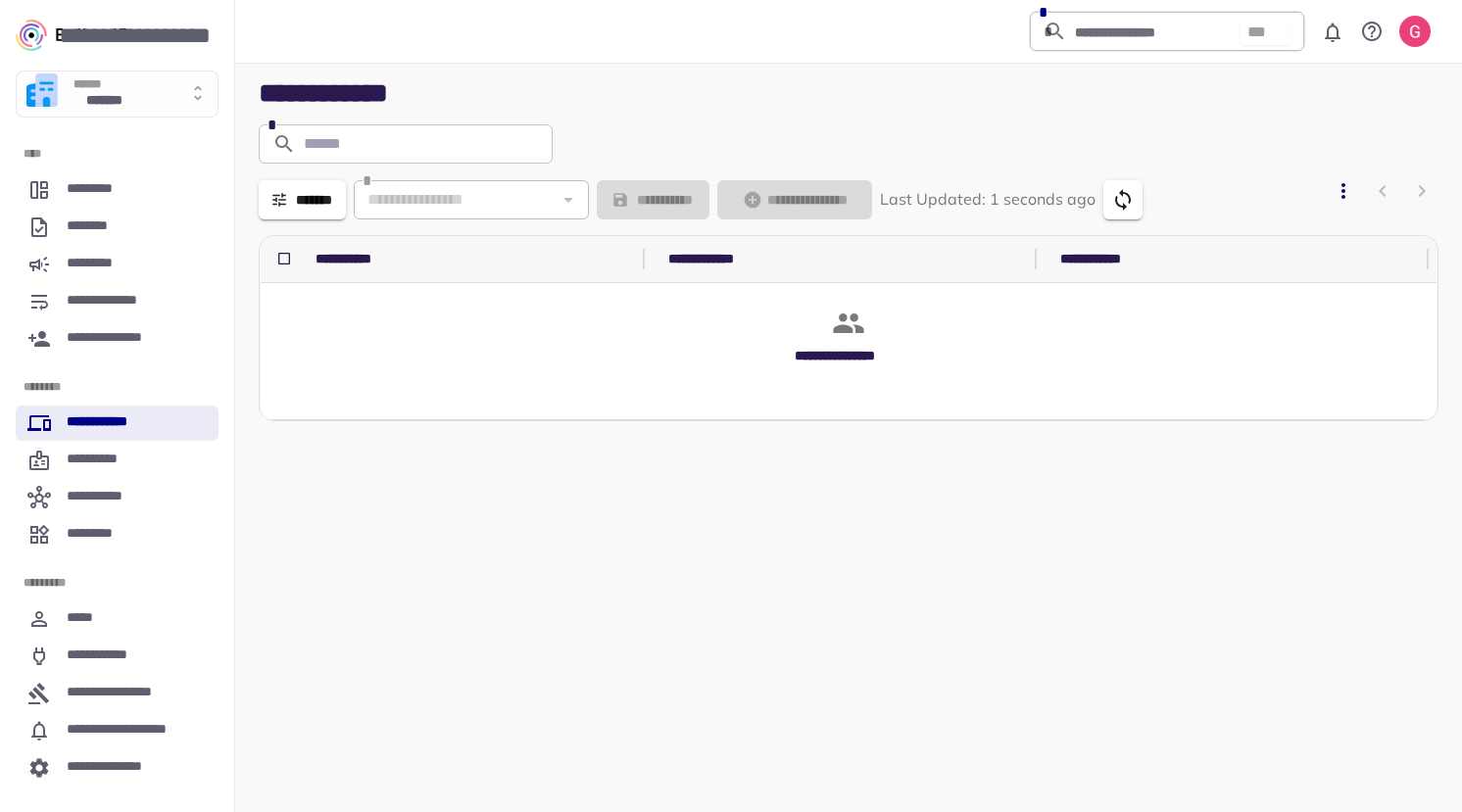 click on "**********" at bounding box center (849, 433) 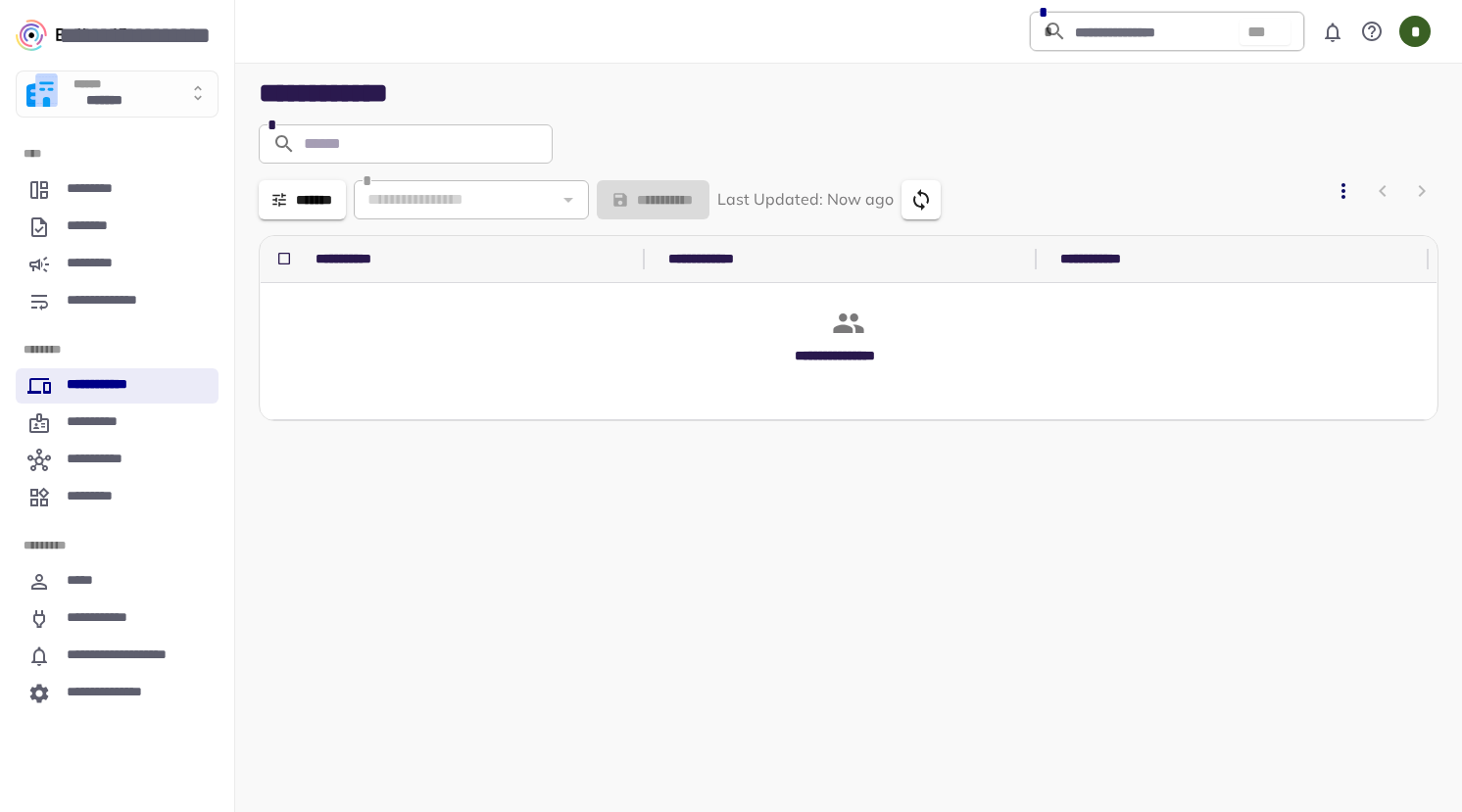 scroll, scrollTop: 0, scrollLeft: 0, axis: both 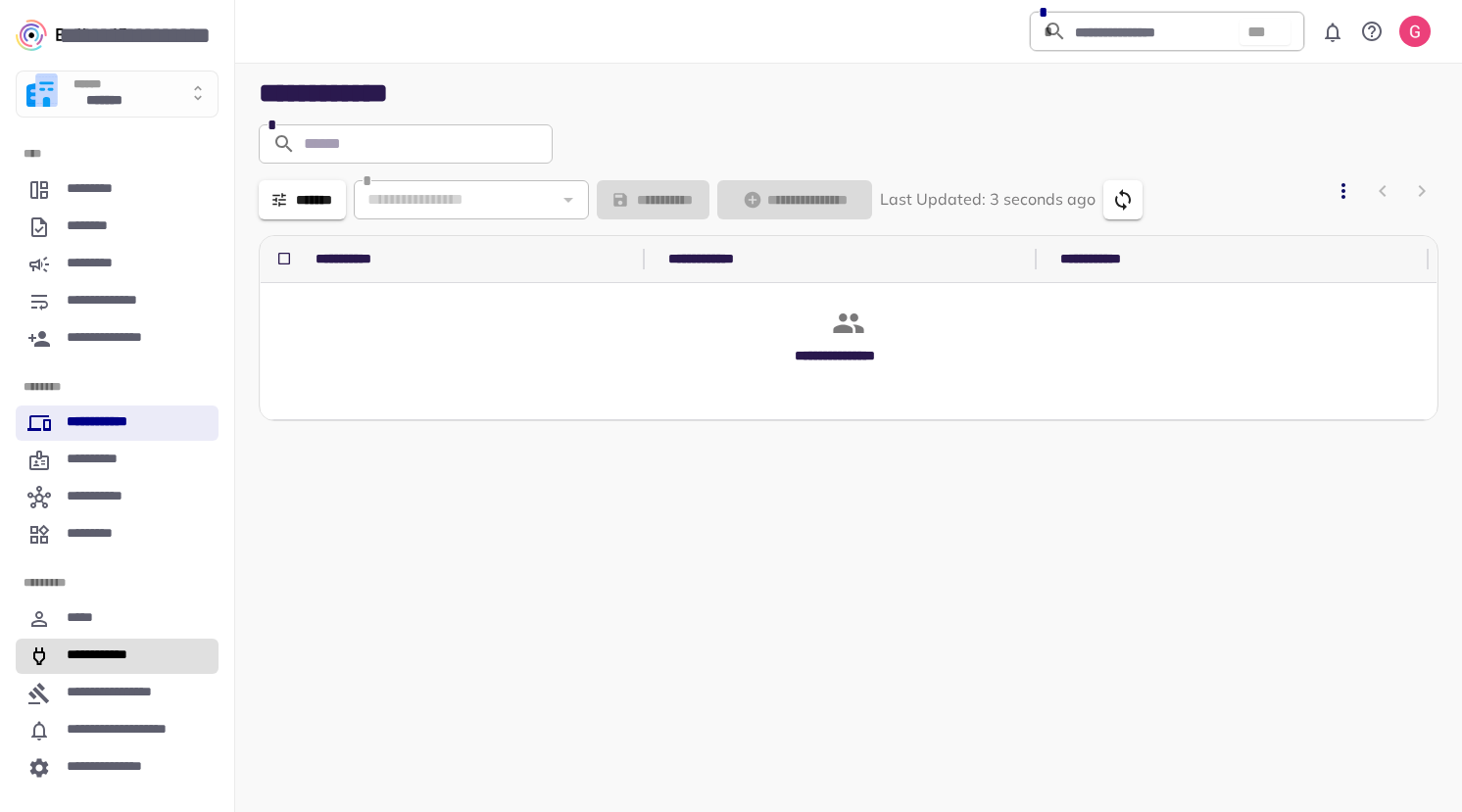 click on "**********" at bounding box center [117, 656] 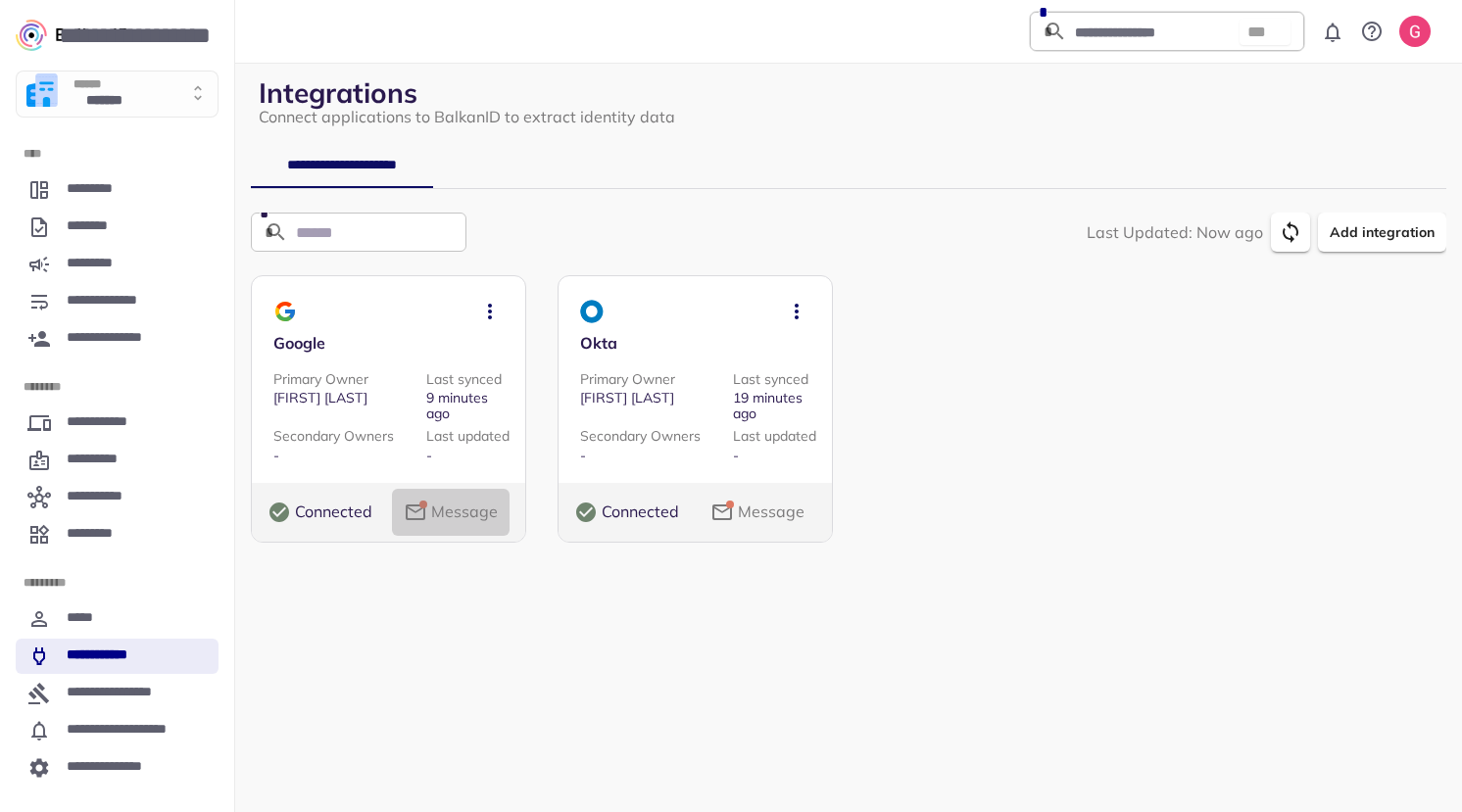 click on "Message" at bounding box center [464, 512] 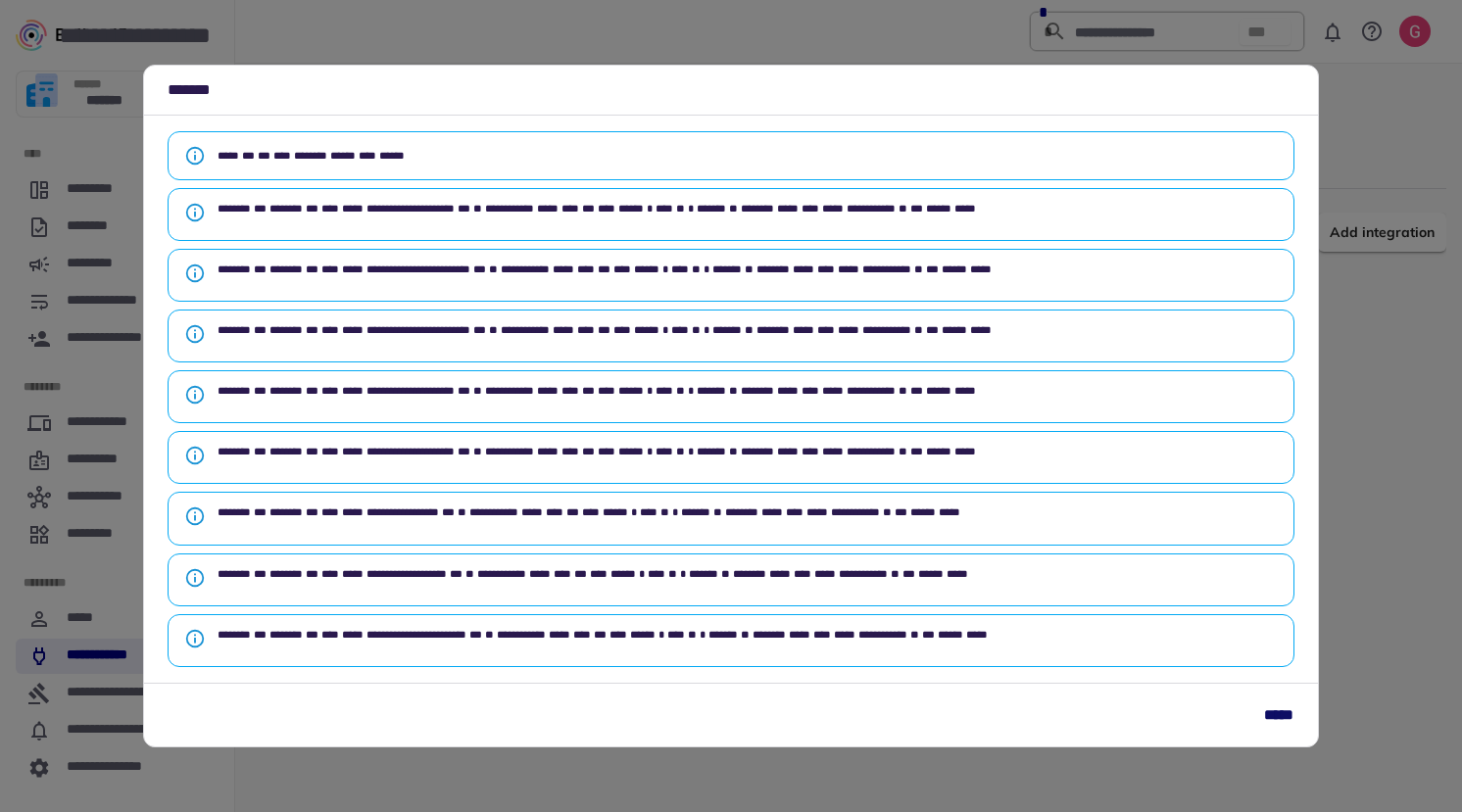 click on "*****" at bounding box center (731, 715) 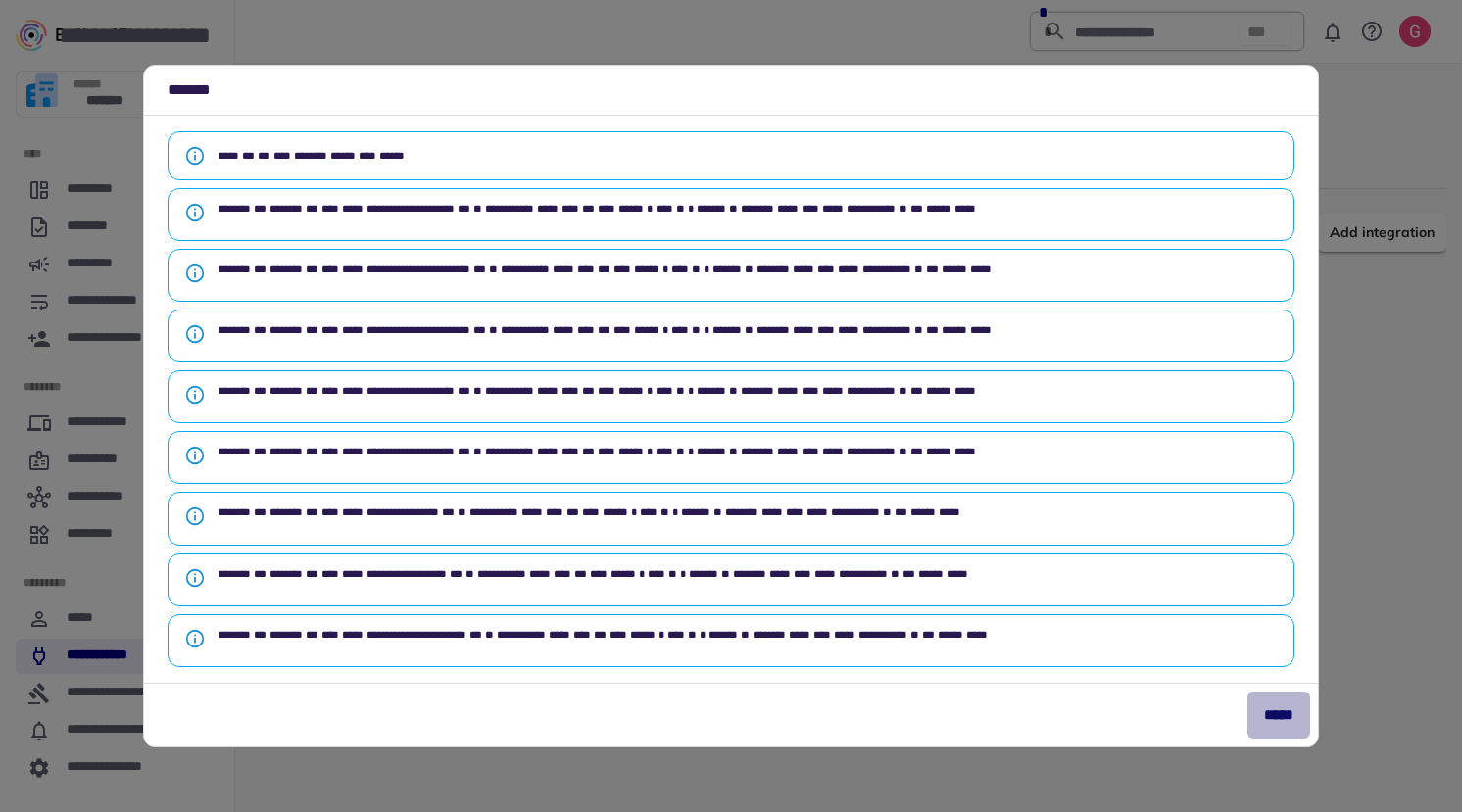 click on "*****" at bounding box center (1279, 715) 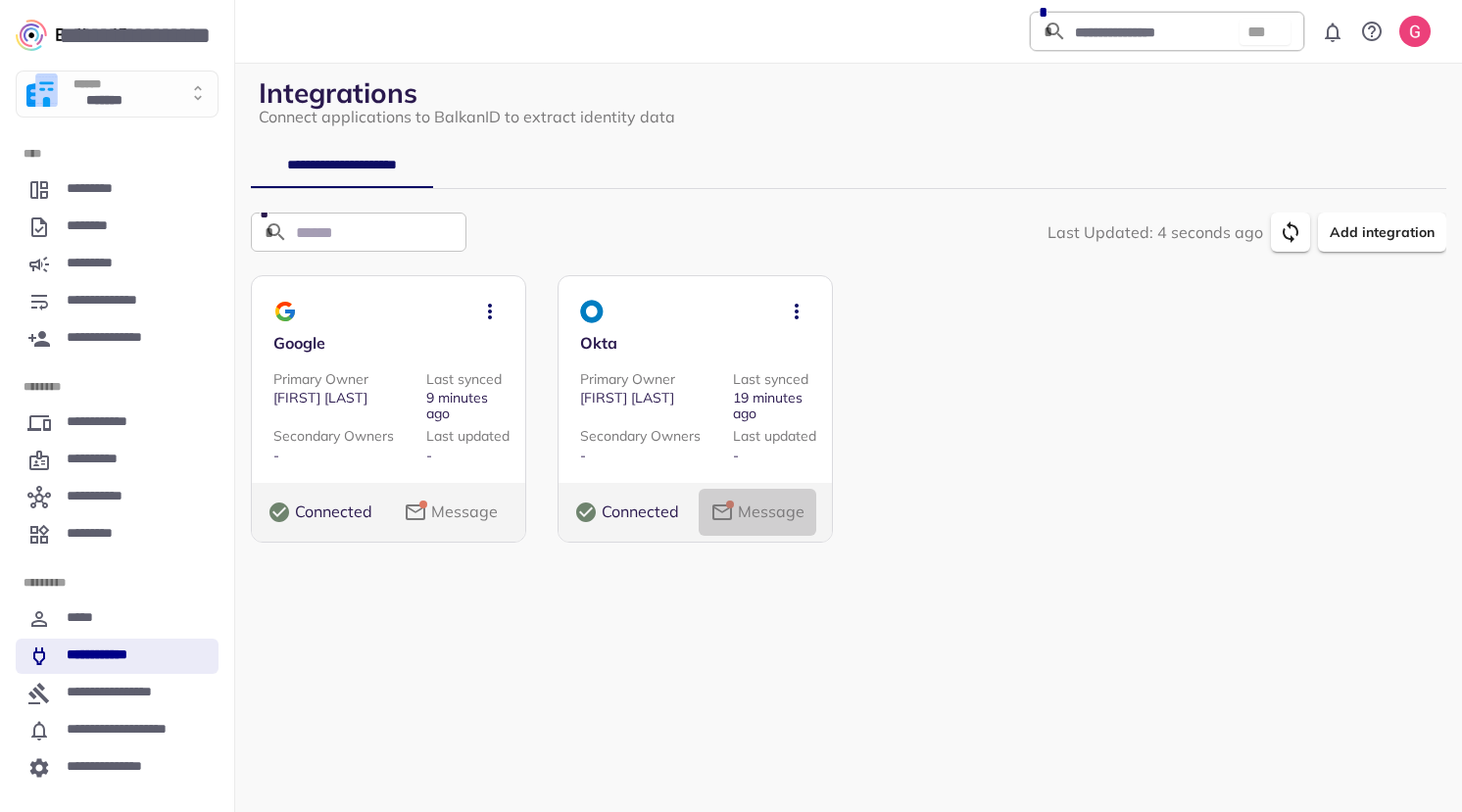 click on "Message" at bounding box center (771, 512) 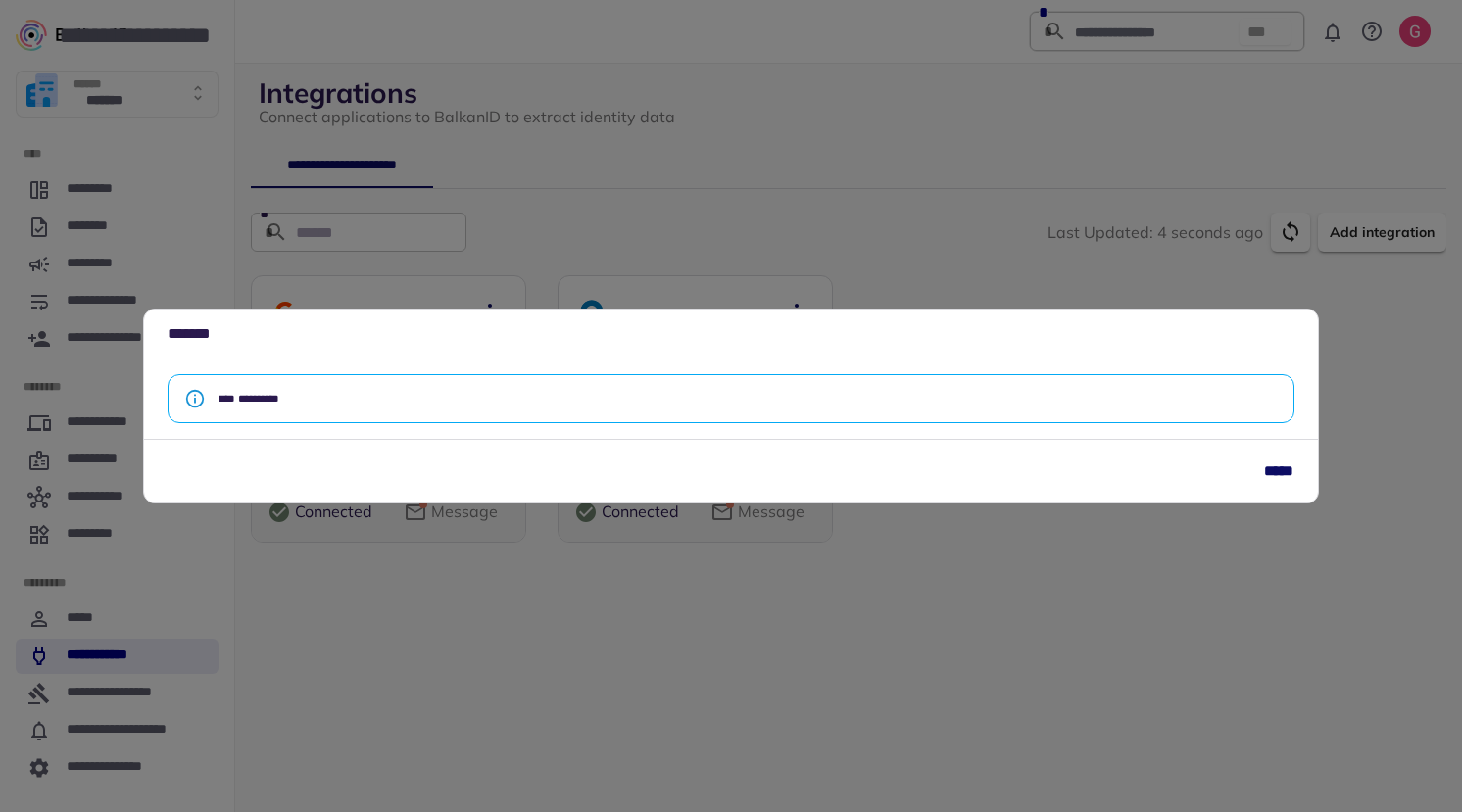 click on "**********" at bounding box center (731, 406) 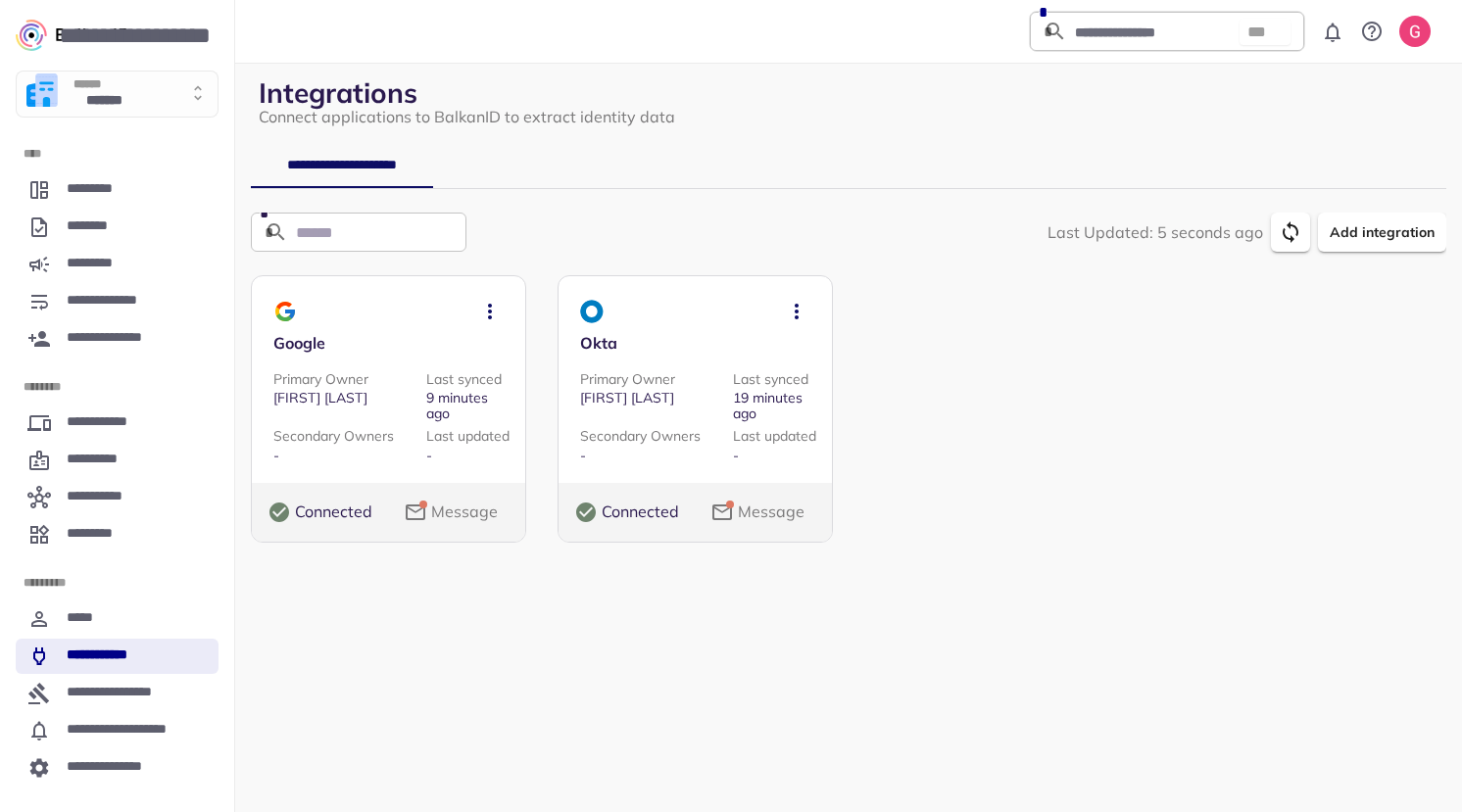 click on "Message" at bounding box center (771, 512) 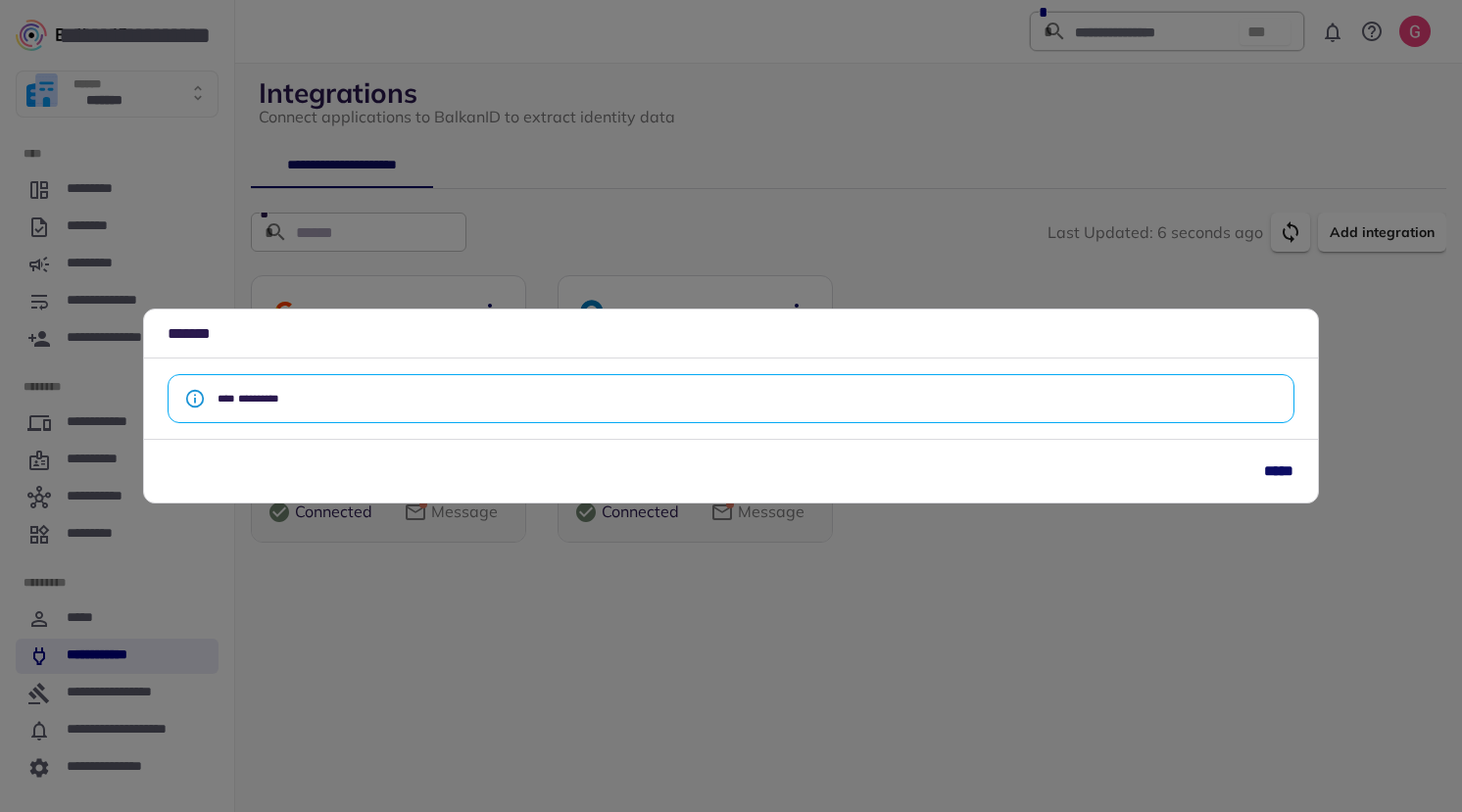 click on "**********" at bounding box center (731, 406) 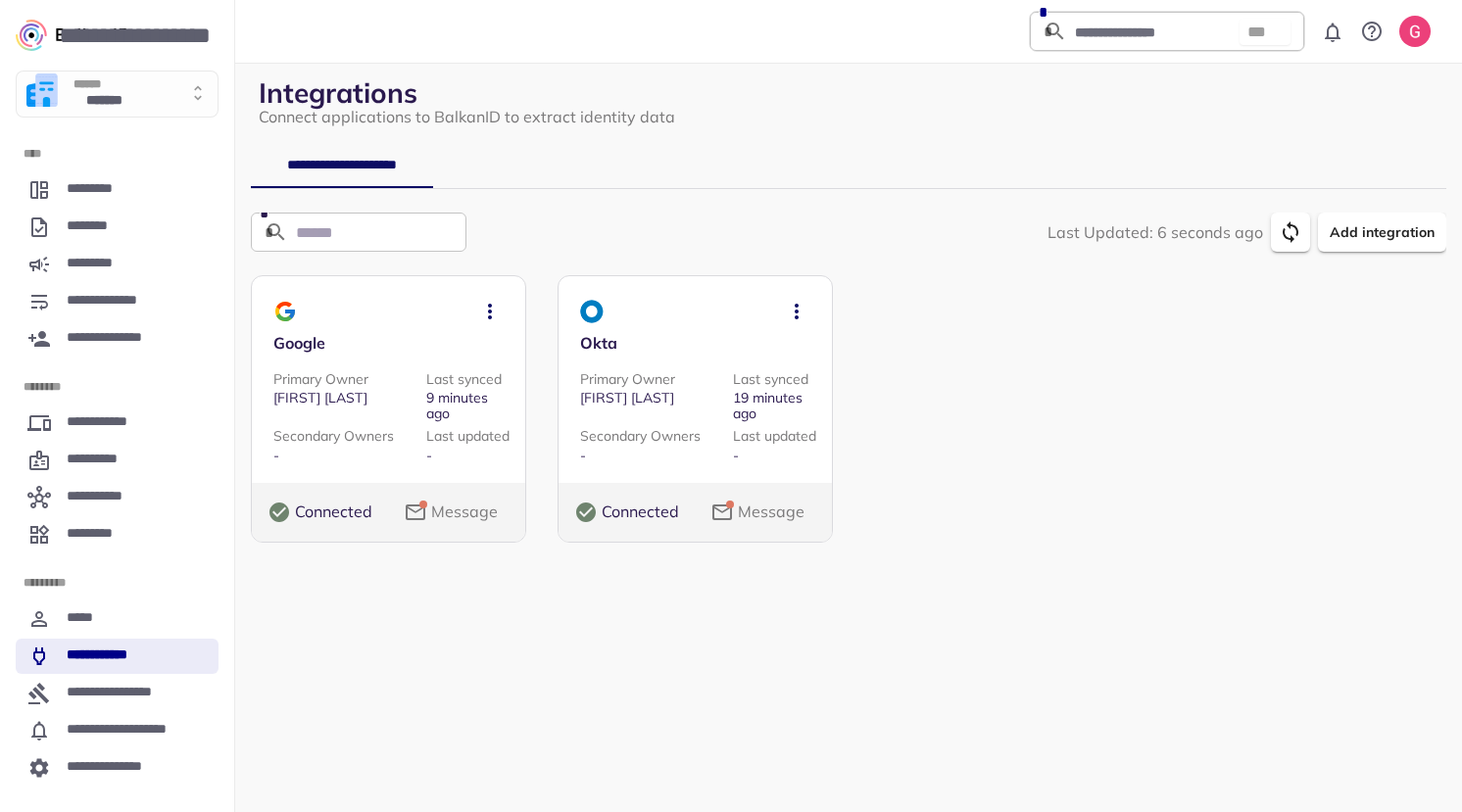 click on "Message" at bounding box center [464, 512] 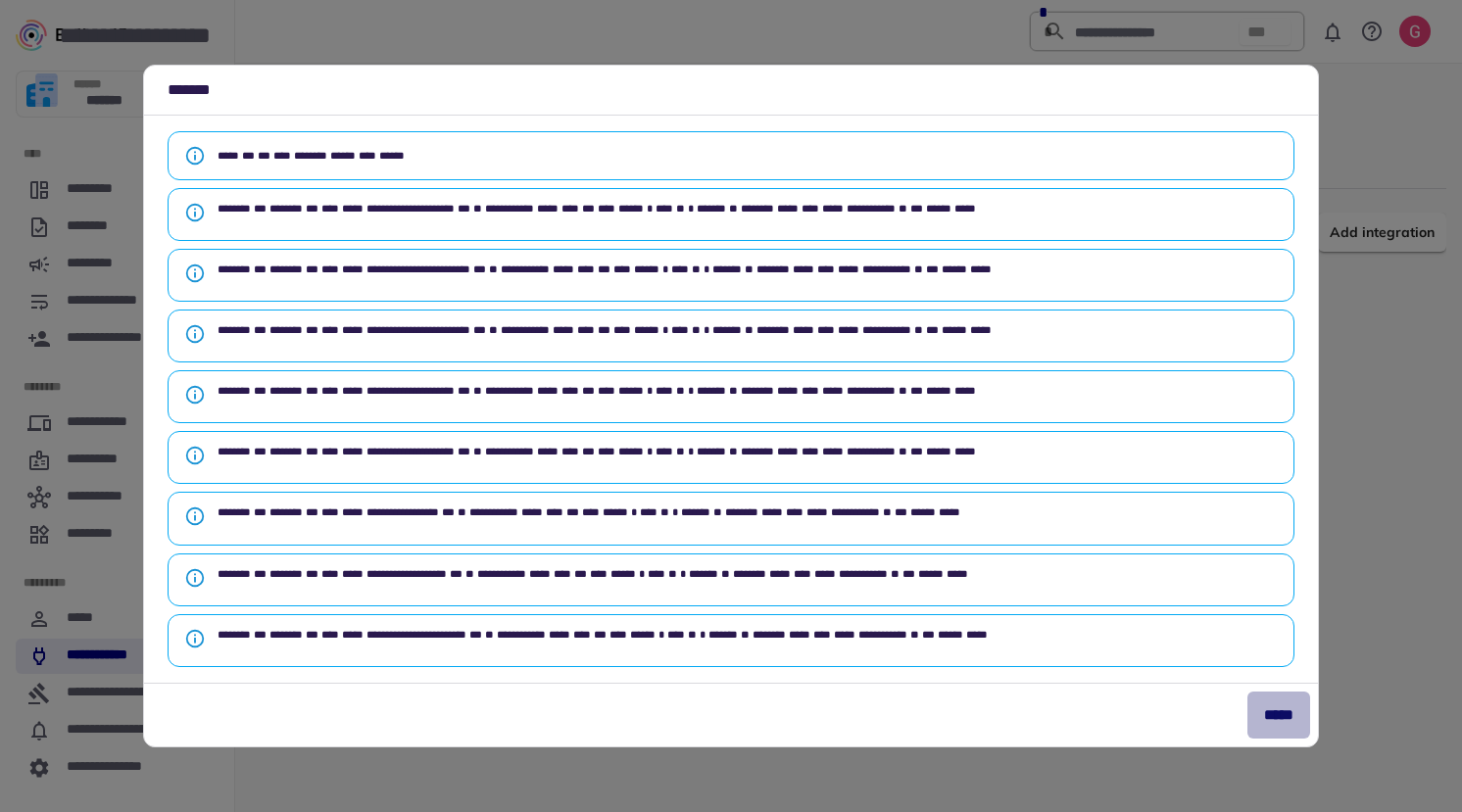 click on "*****" at bounding box center (1279, 715) 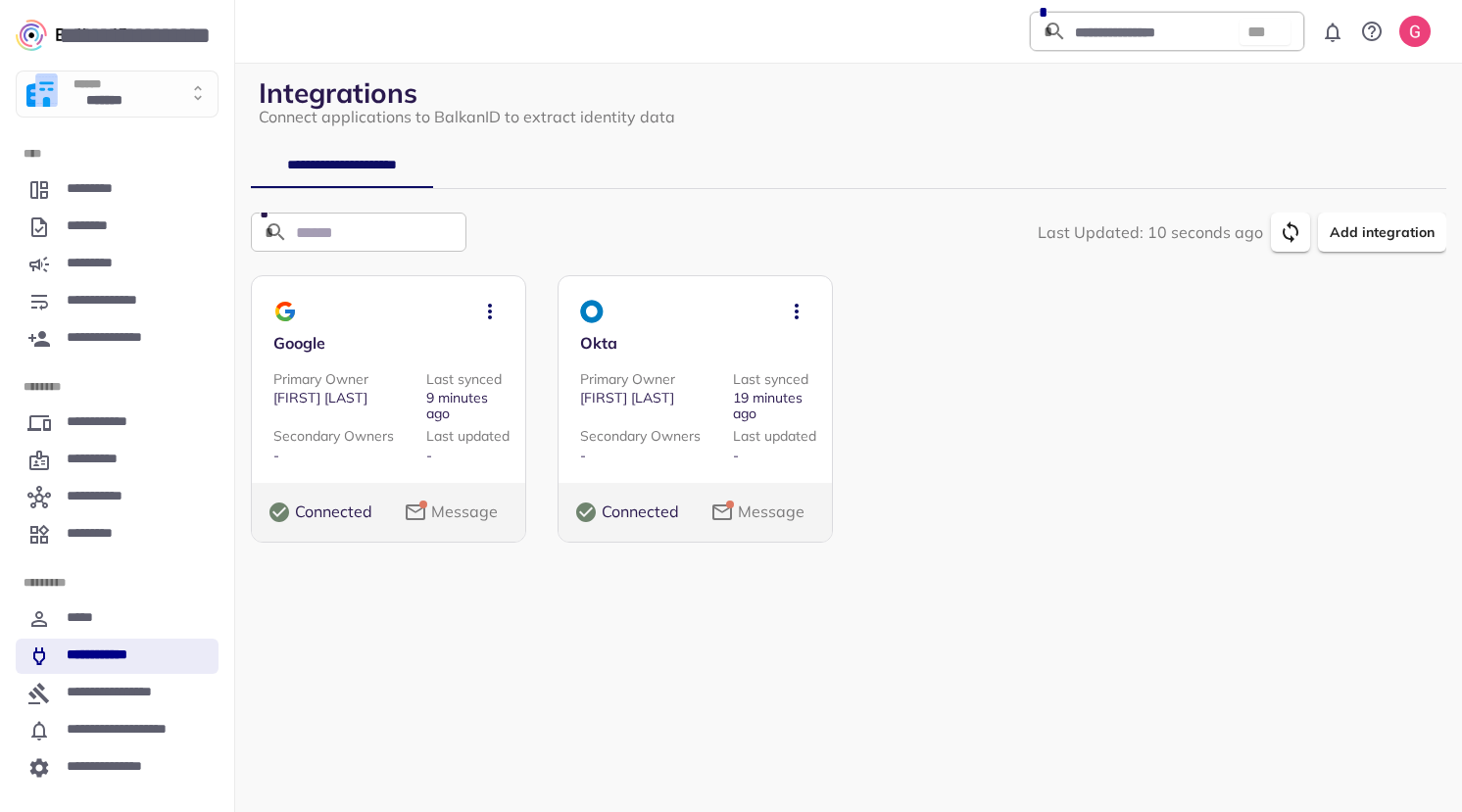 click on "* * Last Updated: 10 seconds ago Add integration Google Primary Owner Robert Crane Last synced 9 minutes ago Secondary Owners - Last updated - Connected Message Okta Primary Owner Robert Crane Last synced 19 minutes ago Secondary Owners - Last updated - Connected Message" at bounding box center (849, 496) 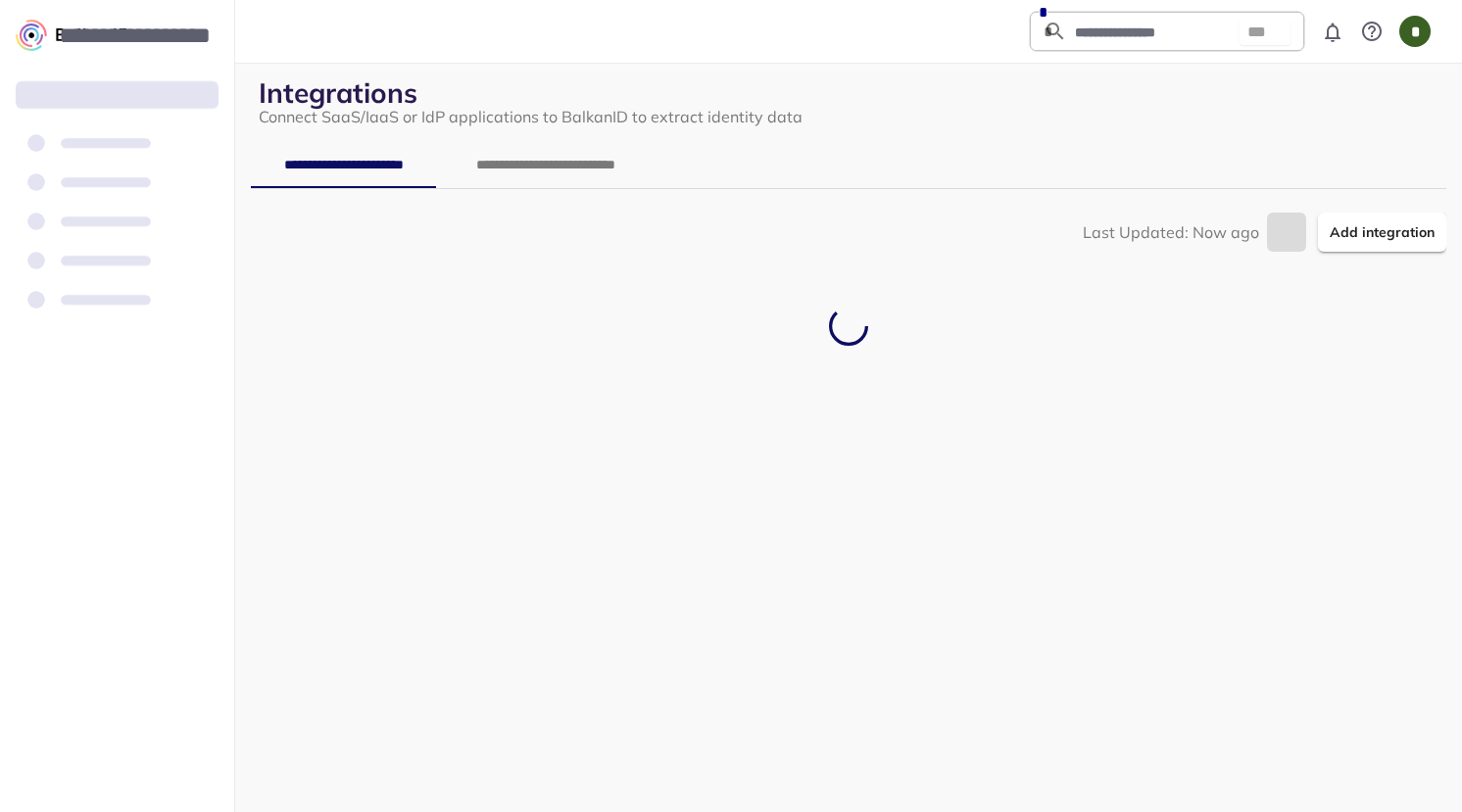 scroll, scrollTop: 0, scrollLeft: 0, axis: both 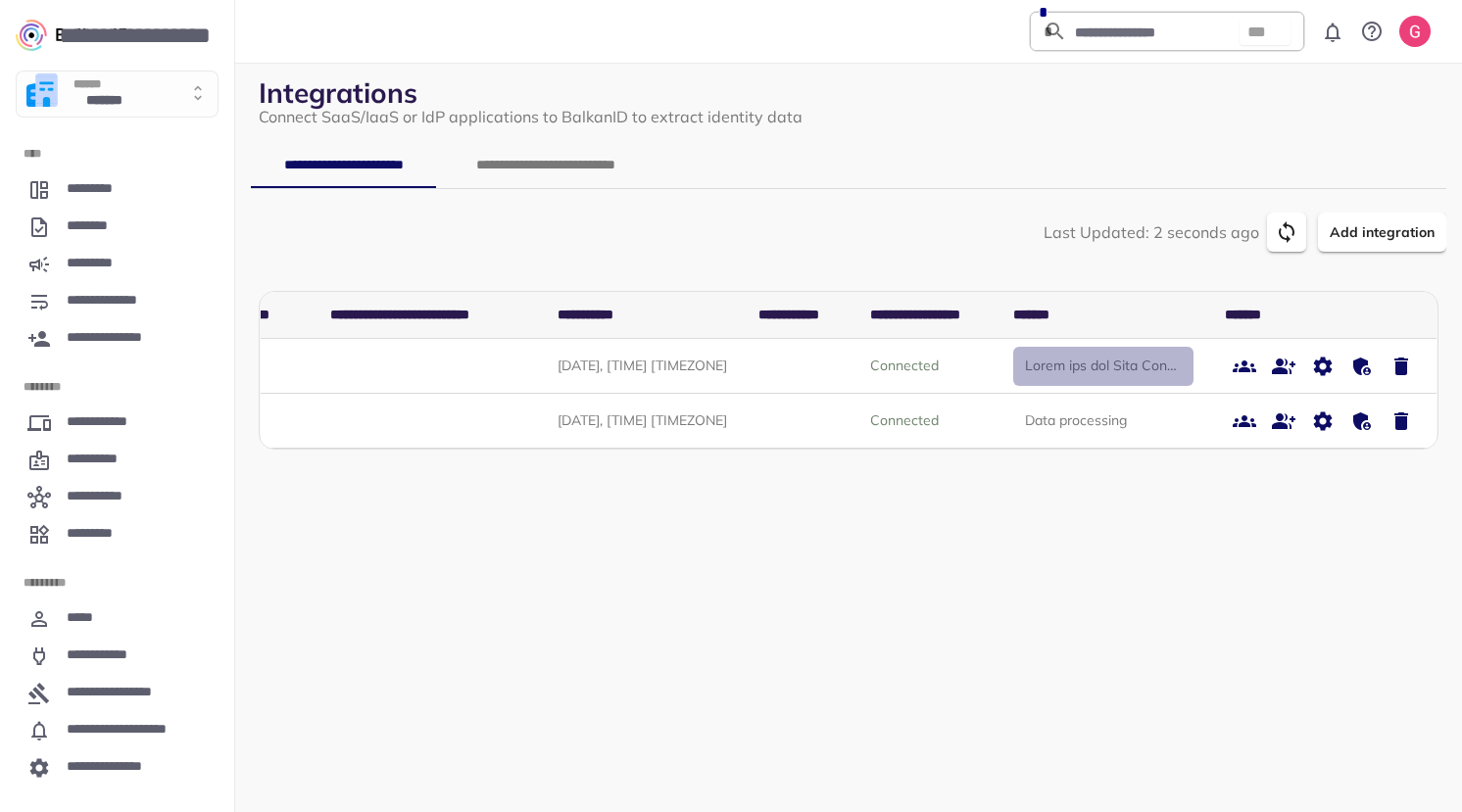 click at bounding box center (1103, 365) 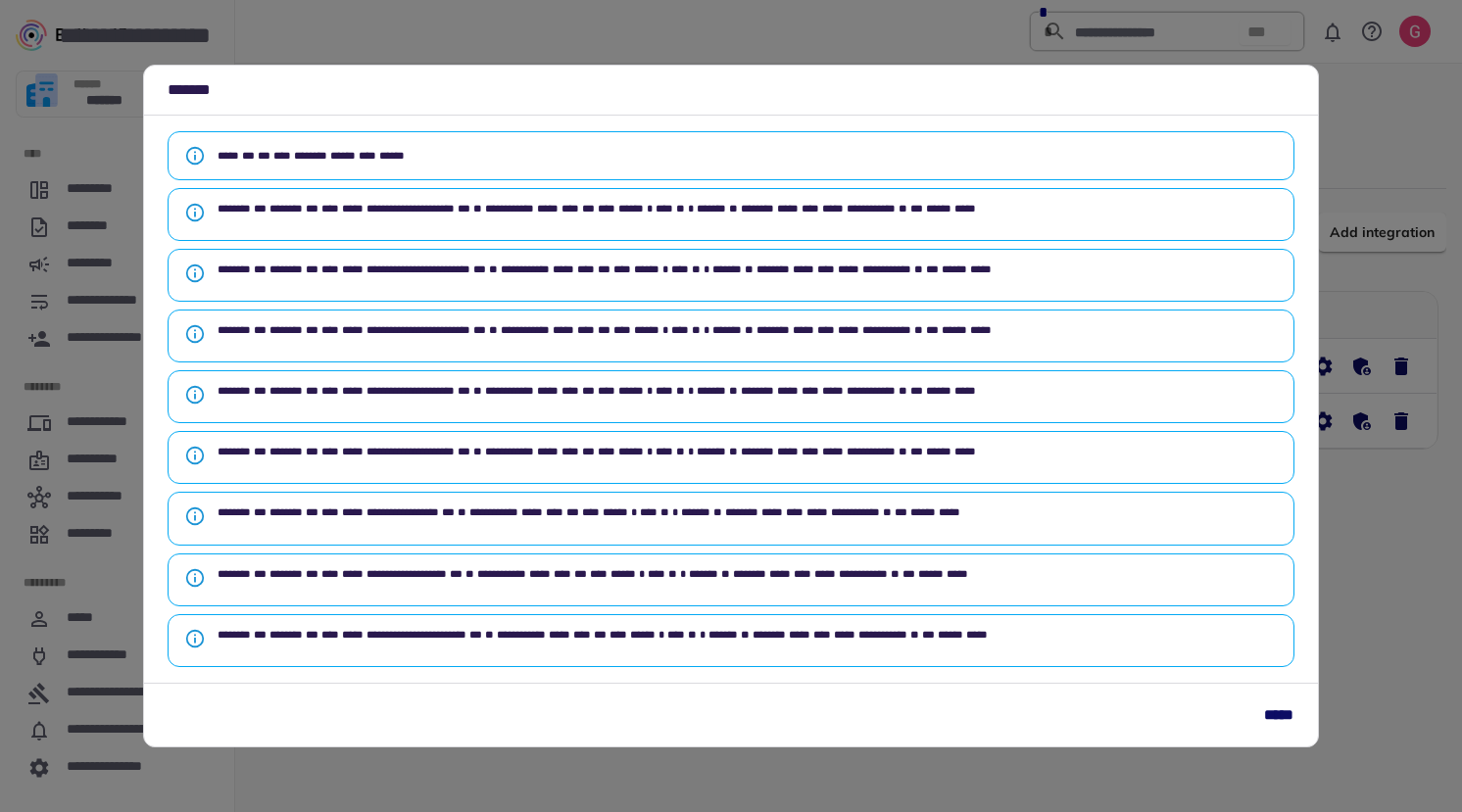 type 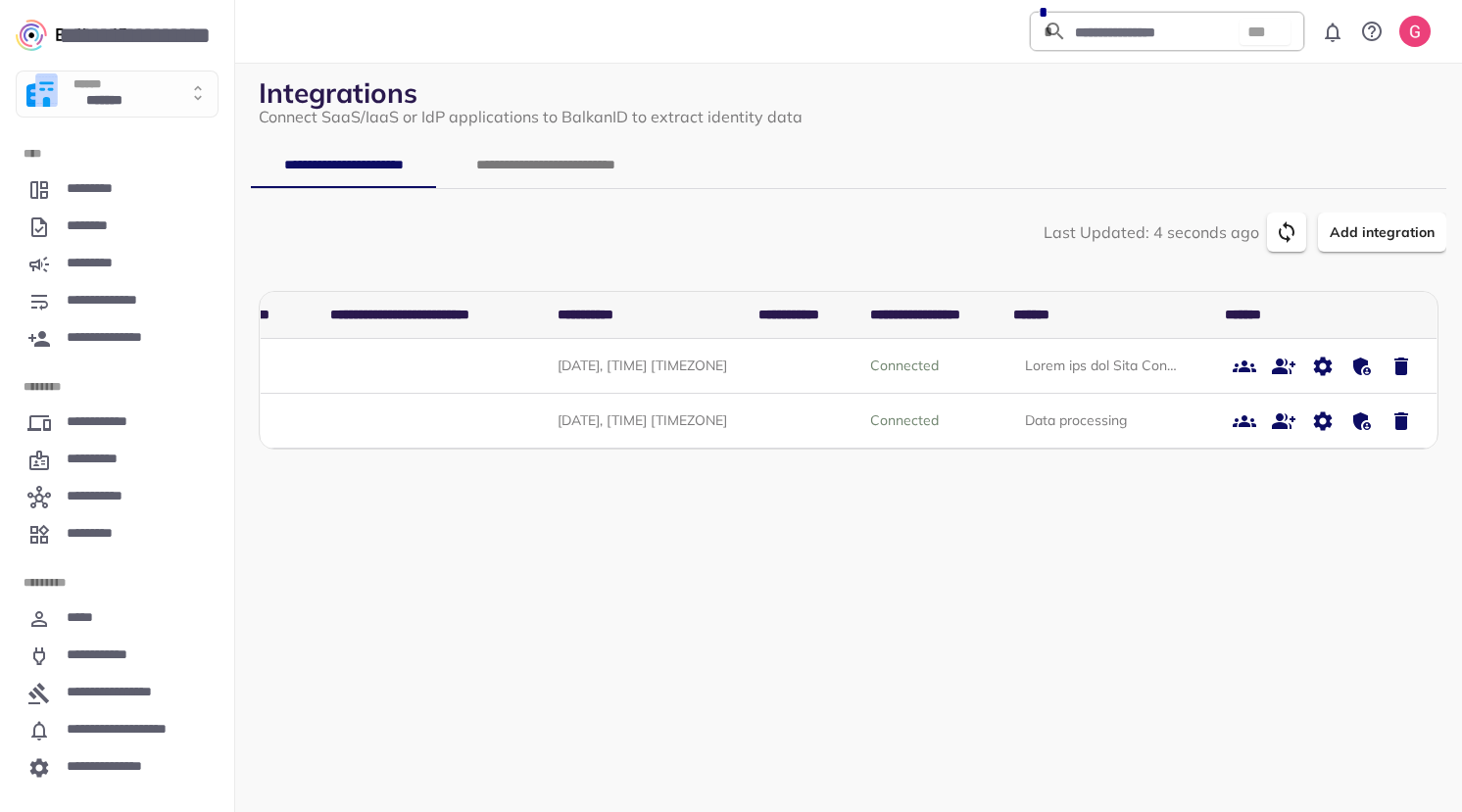 click on "Data processing" at bounding box center (1103, 365) 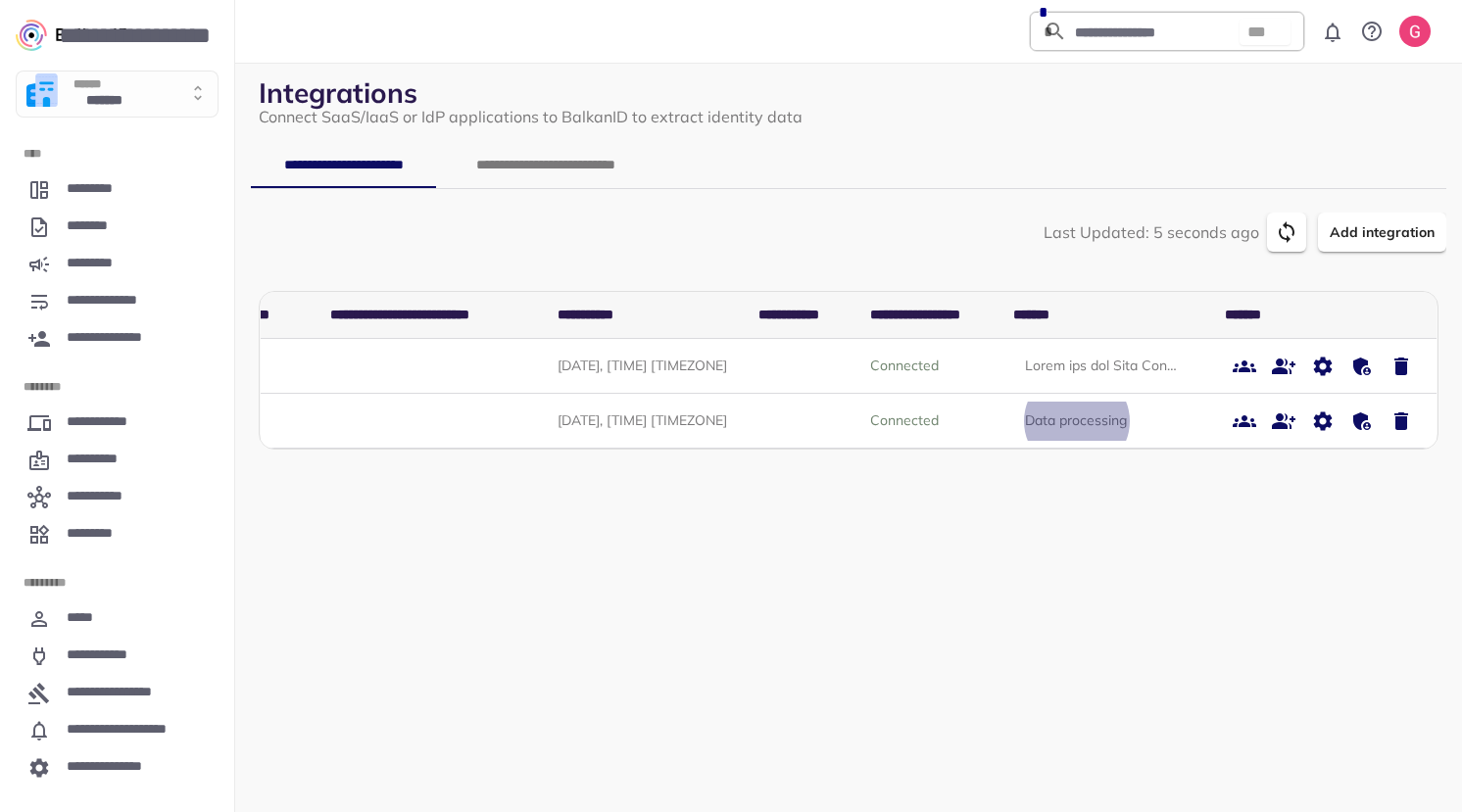 type 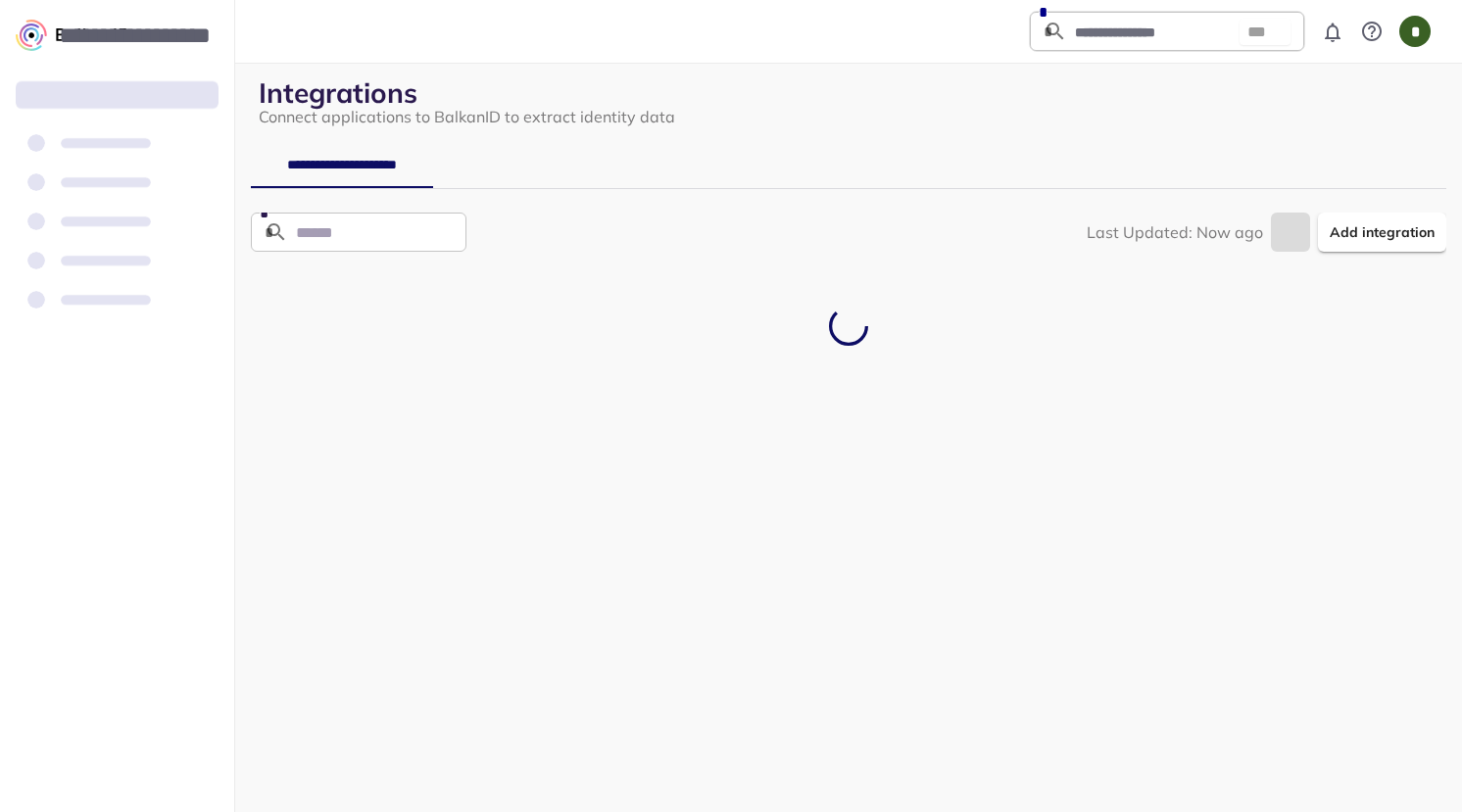 scroll, scrollTop: 0, scrollLeft: 0, axis: both 